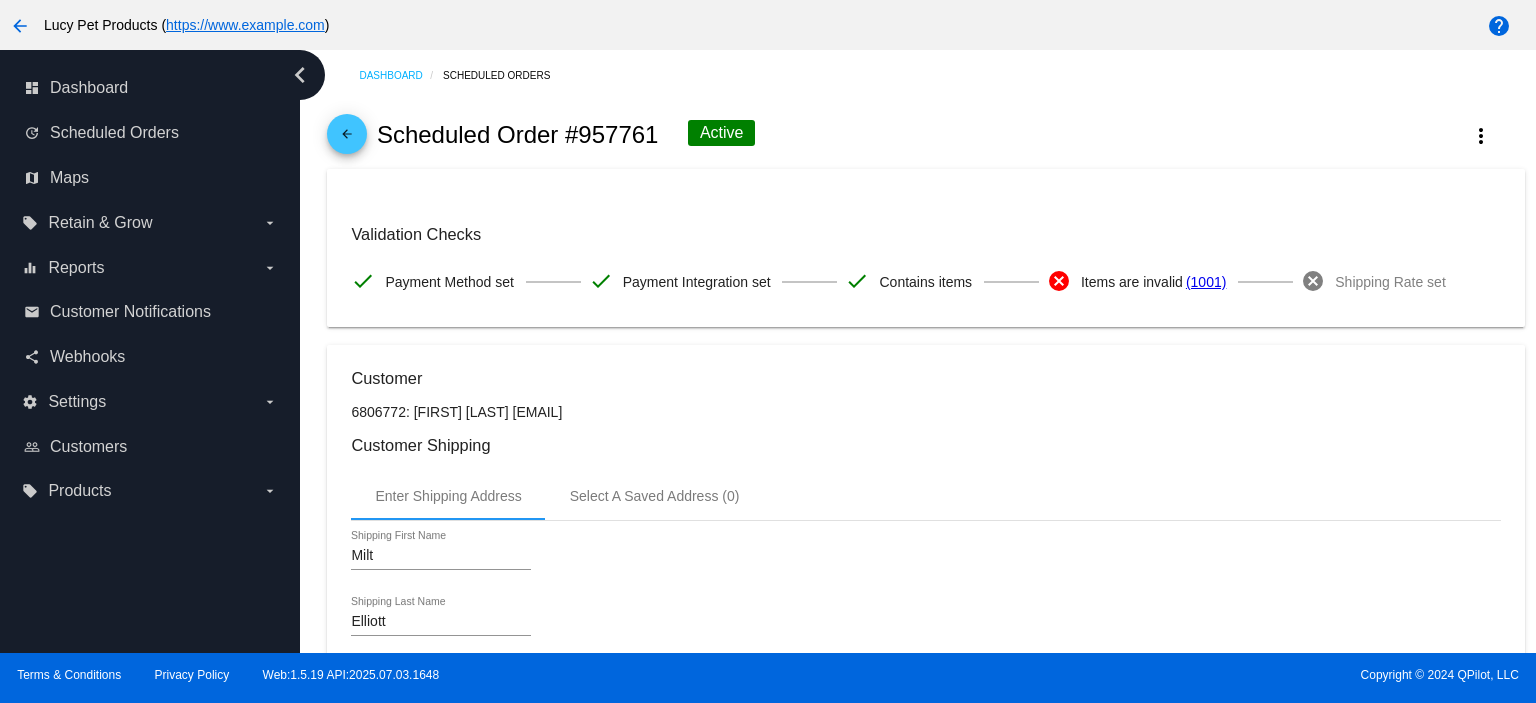 scroll, scrollTop: 0, scrollLeft: 0, axis: both 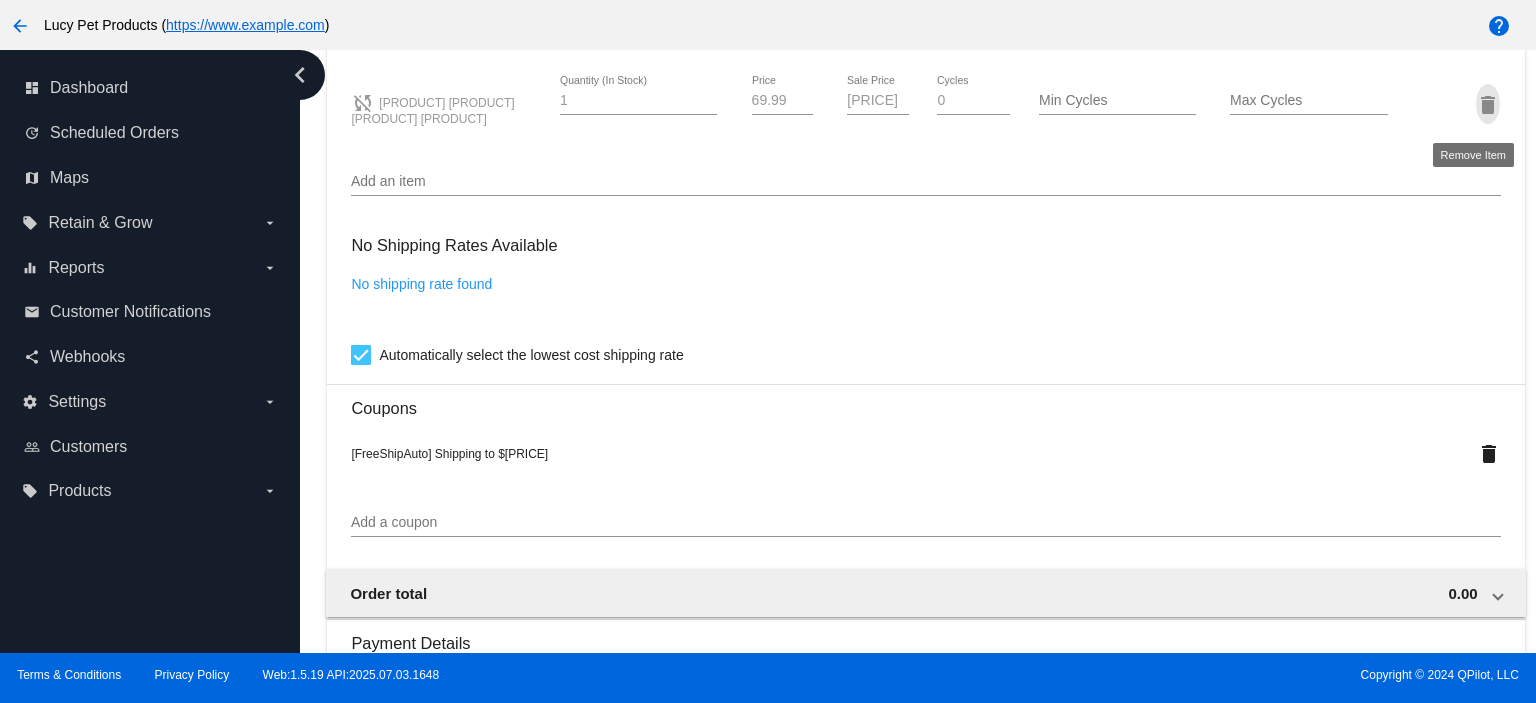 click on "delete" at bounding box center (1488, 105) 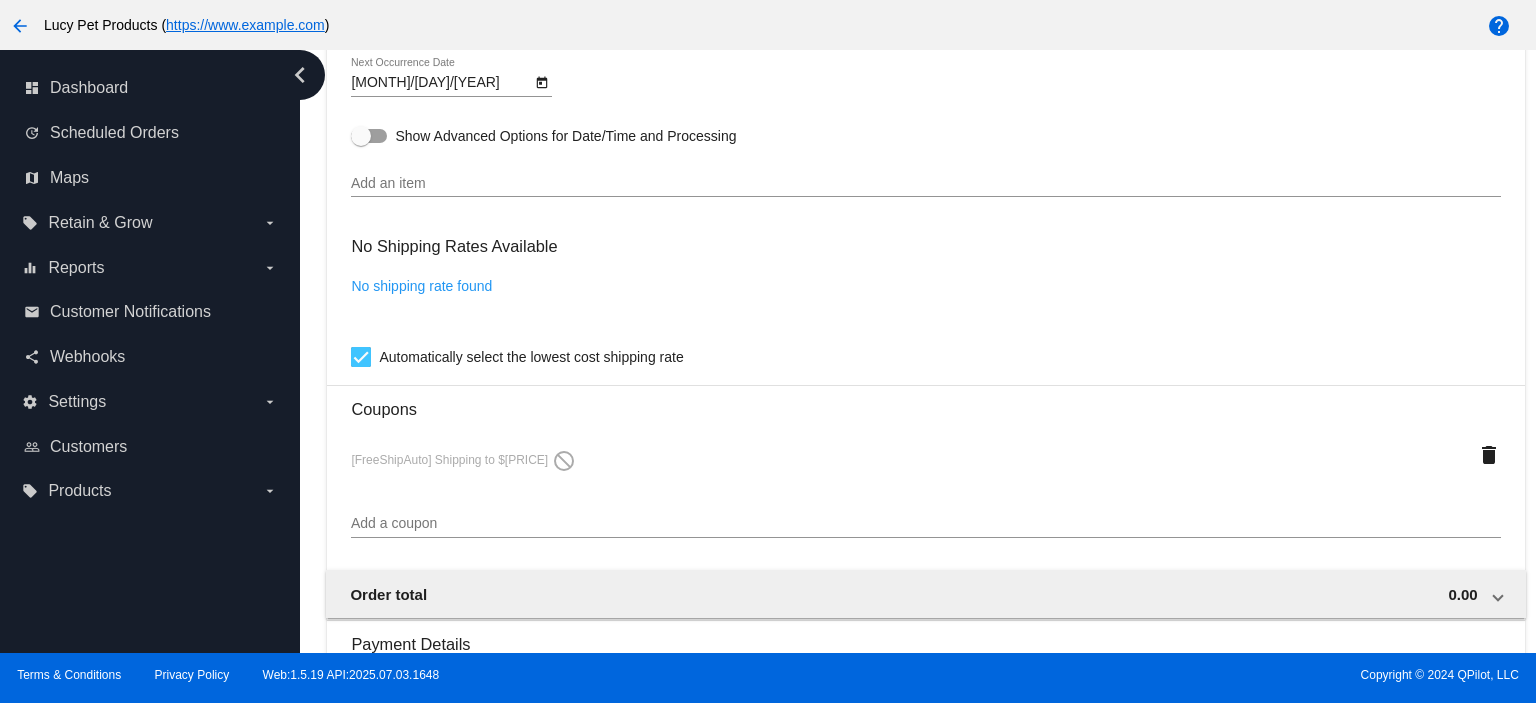 scroll, scrollTop: 1192, scrollLeft: 0, axis: vertical 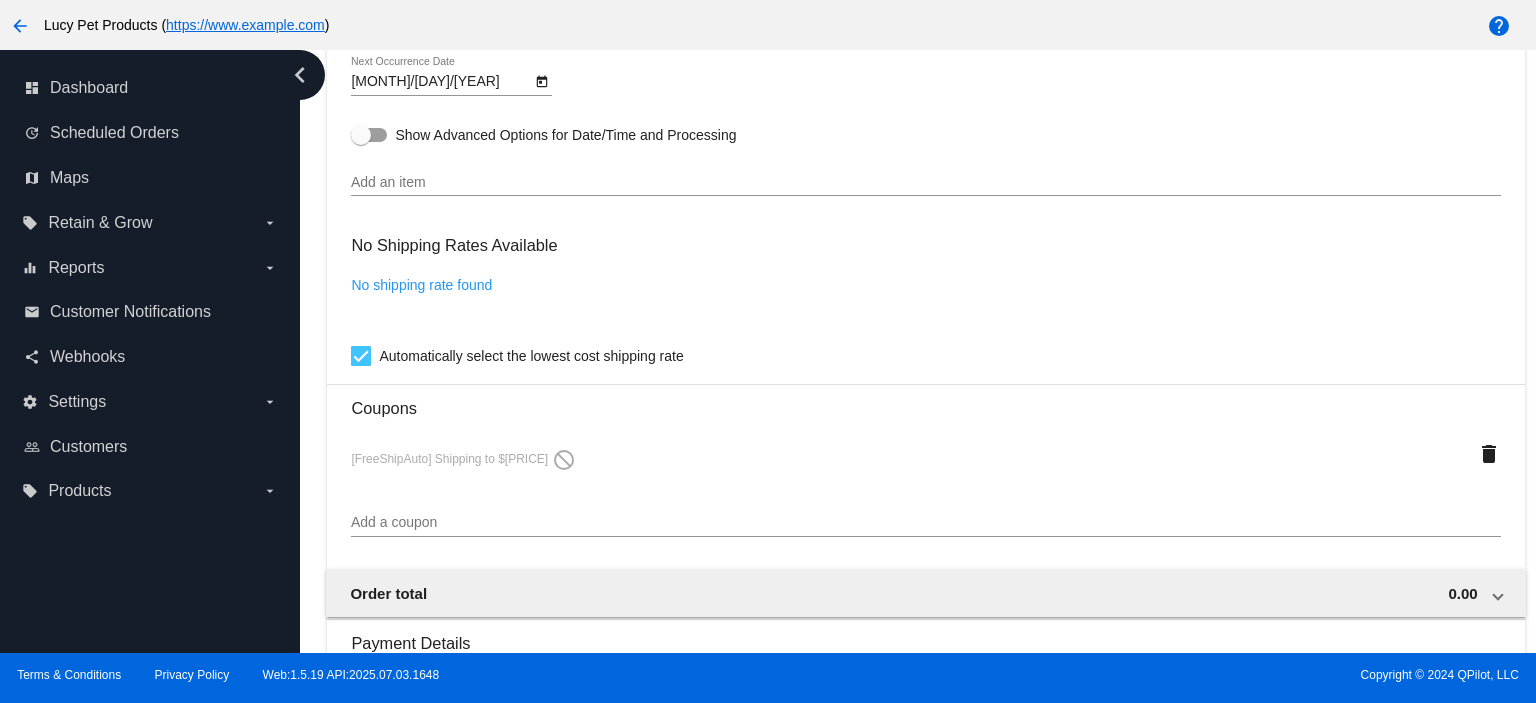 click on "Add an item" at bounding box center (925, 183) 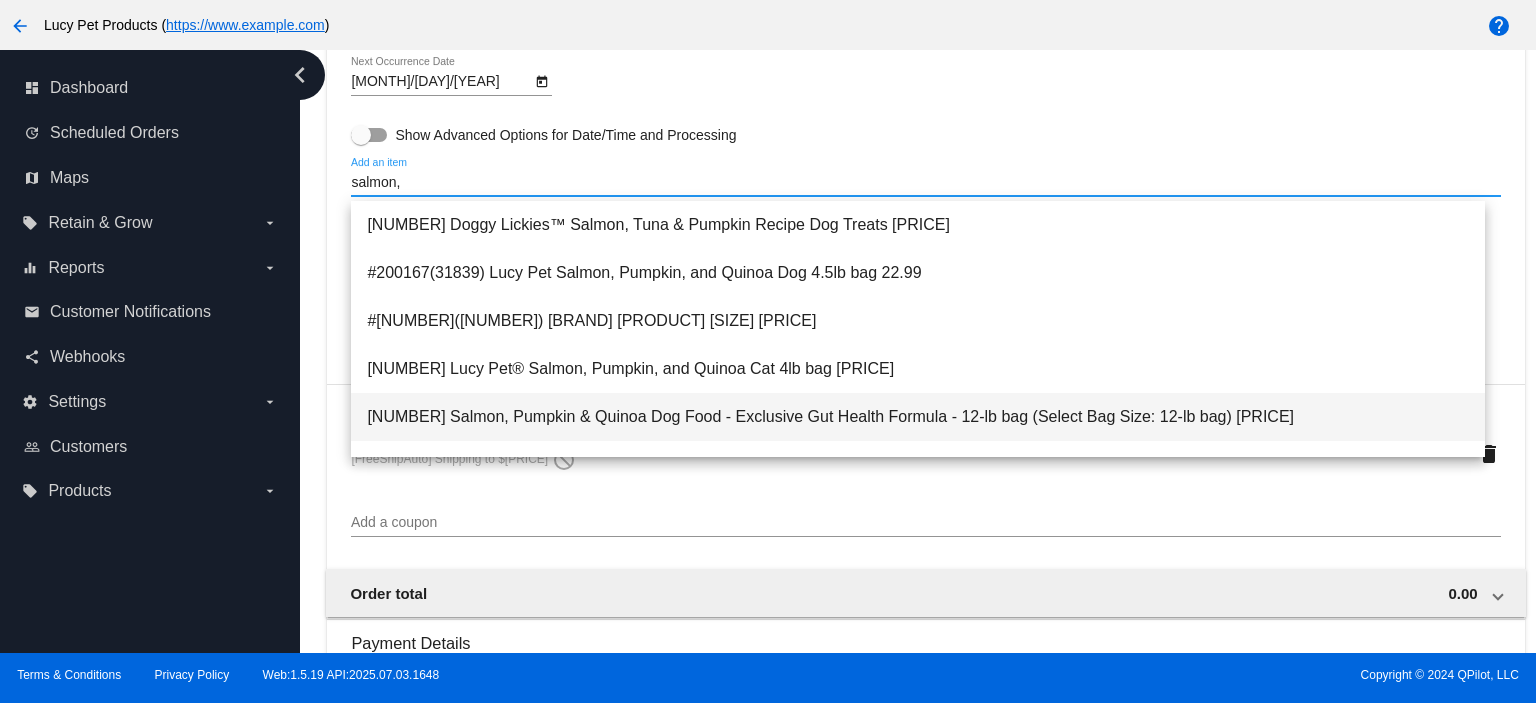 scroll, scrollTop: 133, scrollLeft: 0, axis: vertical 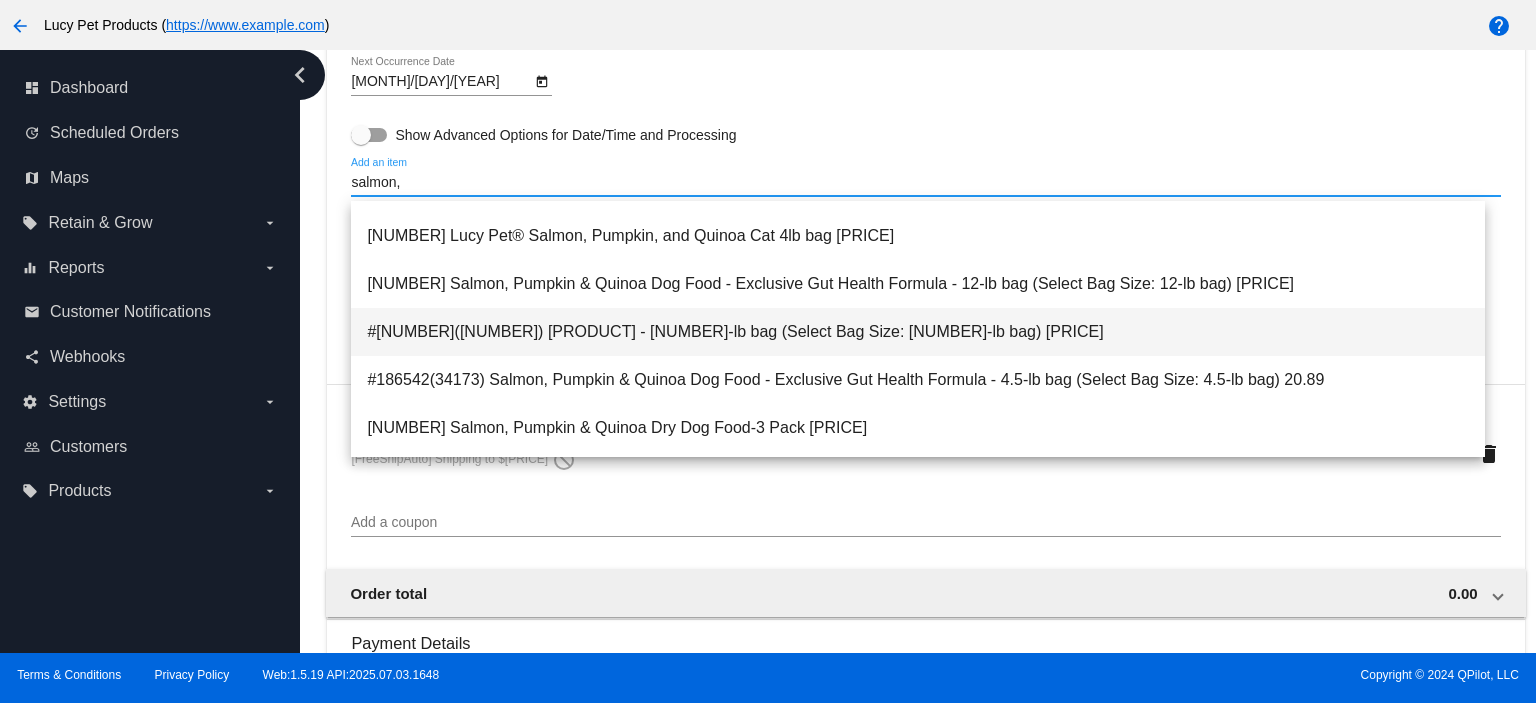 click on "#[NUMBER]([NUMBER]) [PRODUCT] - [NUMBER]-lb bag (Select Bag Size: [NUMBER]-lb bag) [PRICE]" at bounding box center [918, 332] 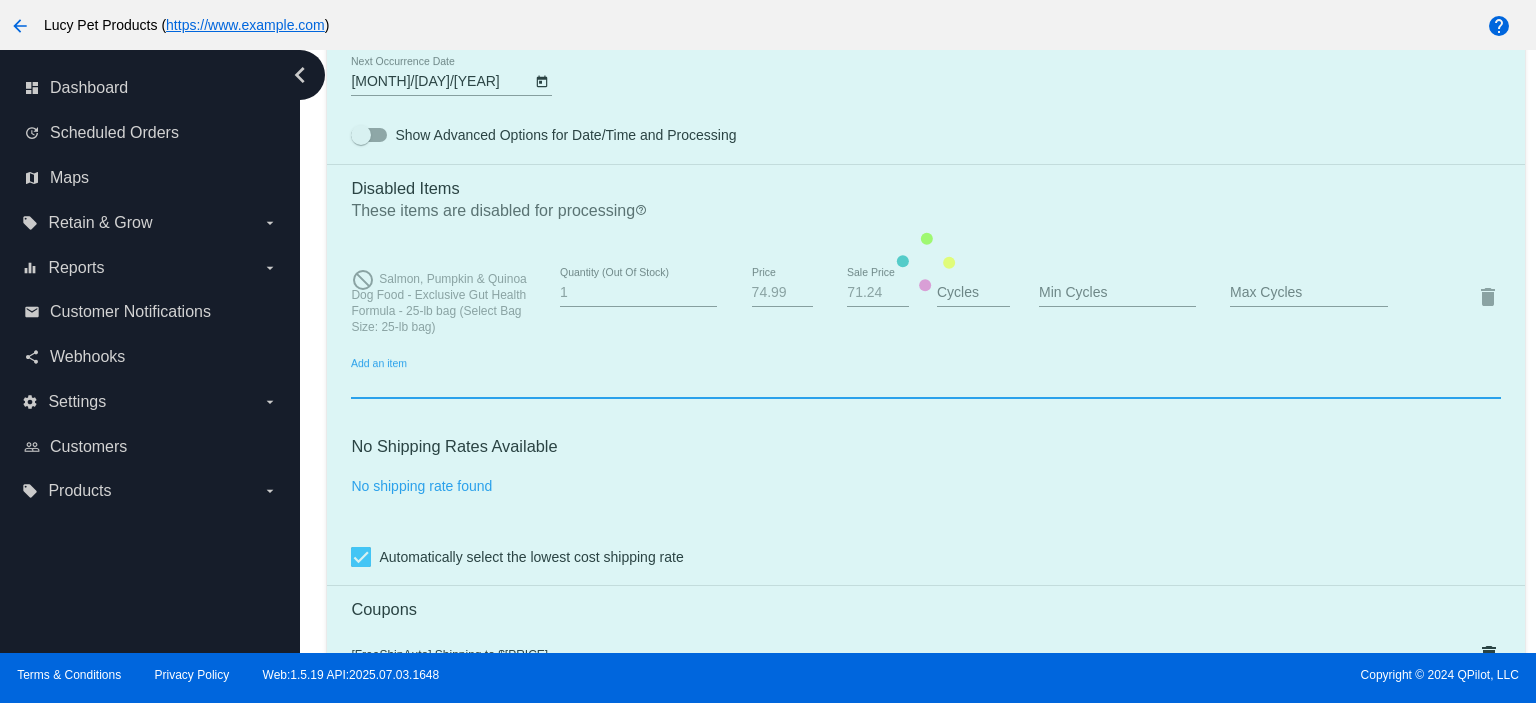 scroll, scrollTop: 1150, scrollLeft: 0, axis: vertical 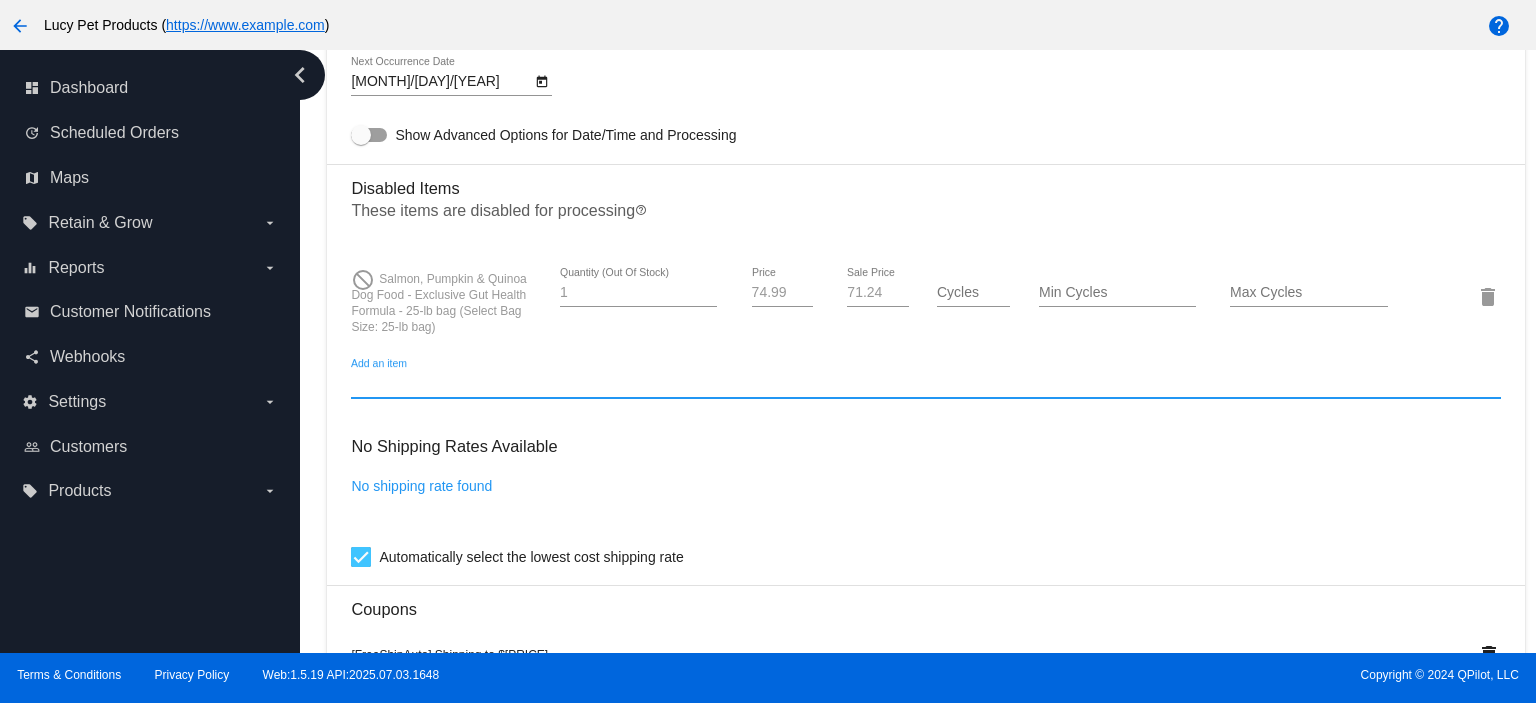 click on "Add an item" at bounding box center (925, 384) 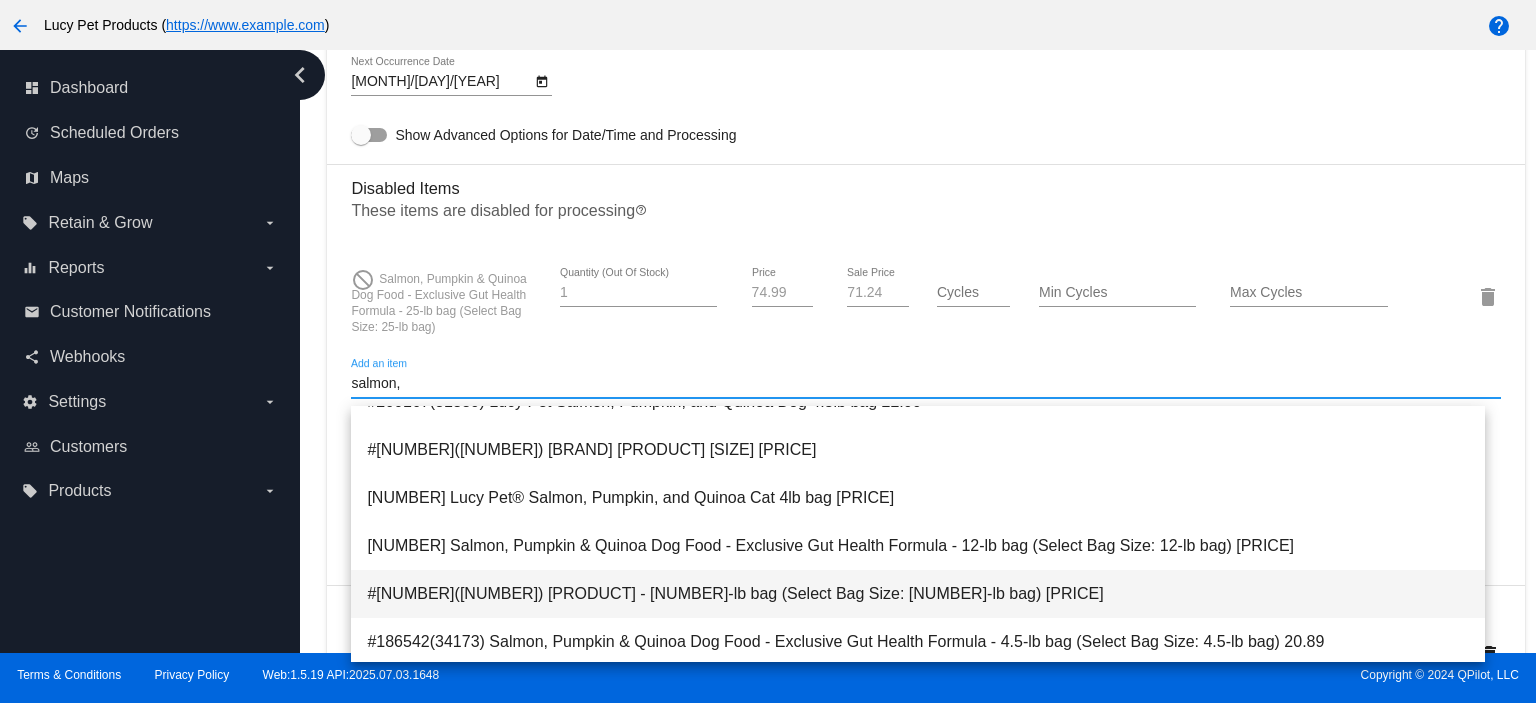 scroll, scrollTop: 133, scrollLeft: 0, axis: vertical 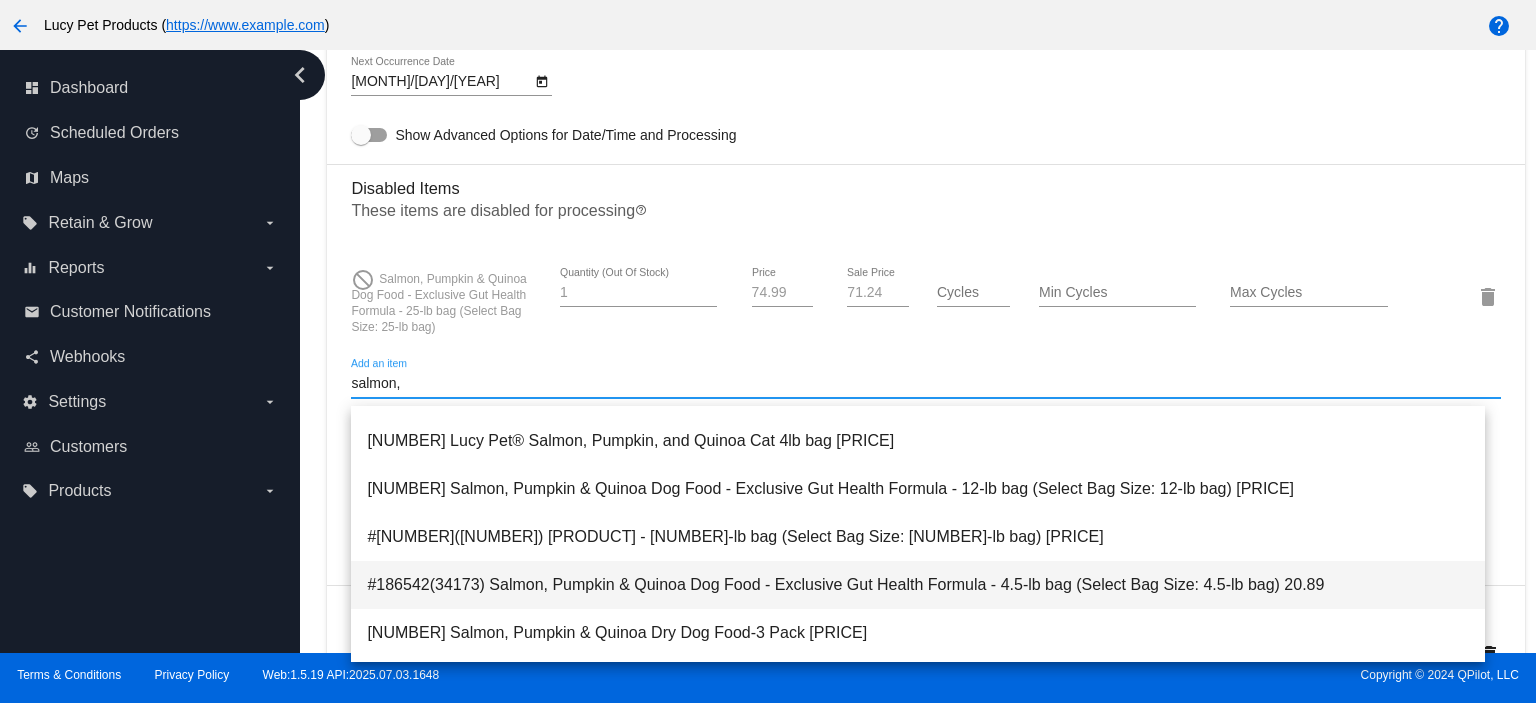 type on "salmon," 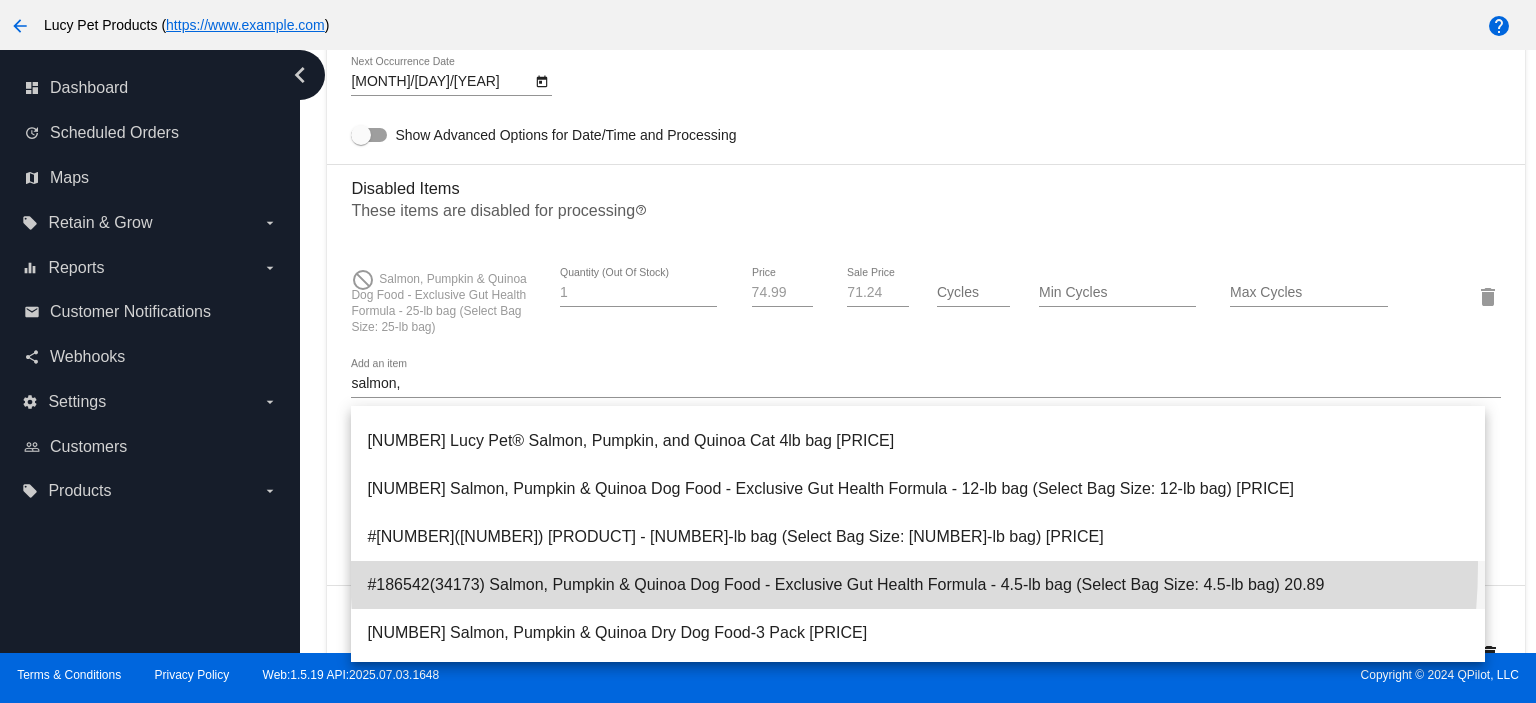 click on "#186542(34173) Salmon, Pumpkin & Quinoa Dog Food - Exclusive Gut Health Formula - 4.5-lb bag (Select Bag Size: 4.5-lb bag) 20.89" at bounding box center (918, 585) 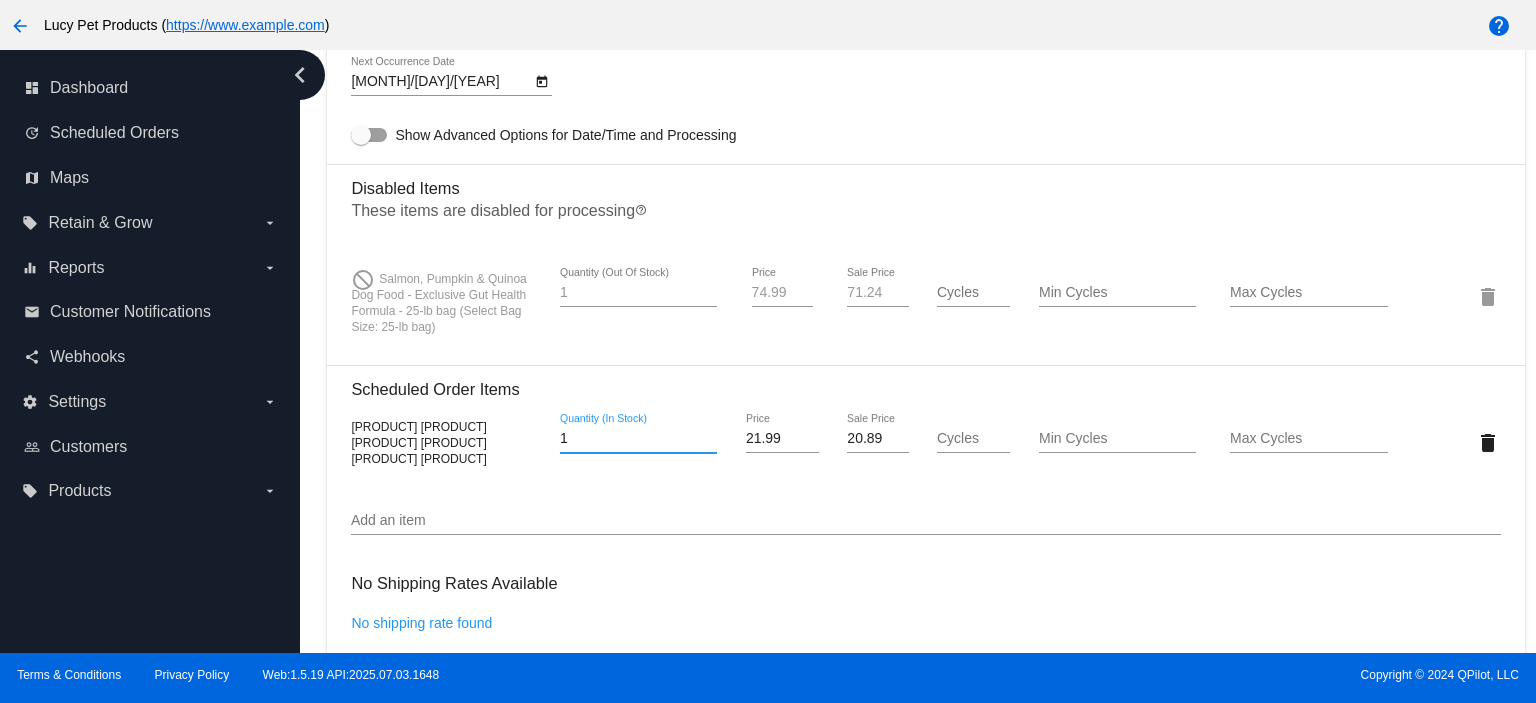 drag, startPoint x: 592, startPoint y: 456, endPoint x: 537, endPoint y: 452, distance: 55.145264 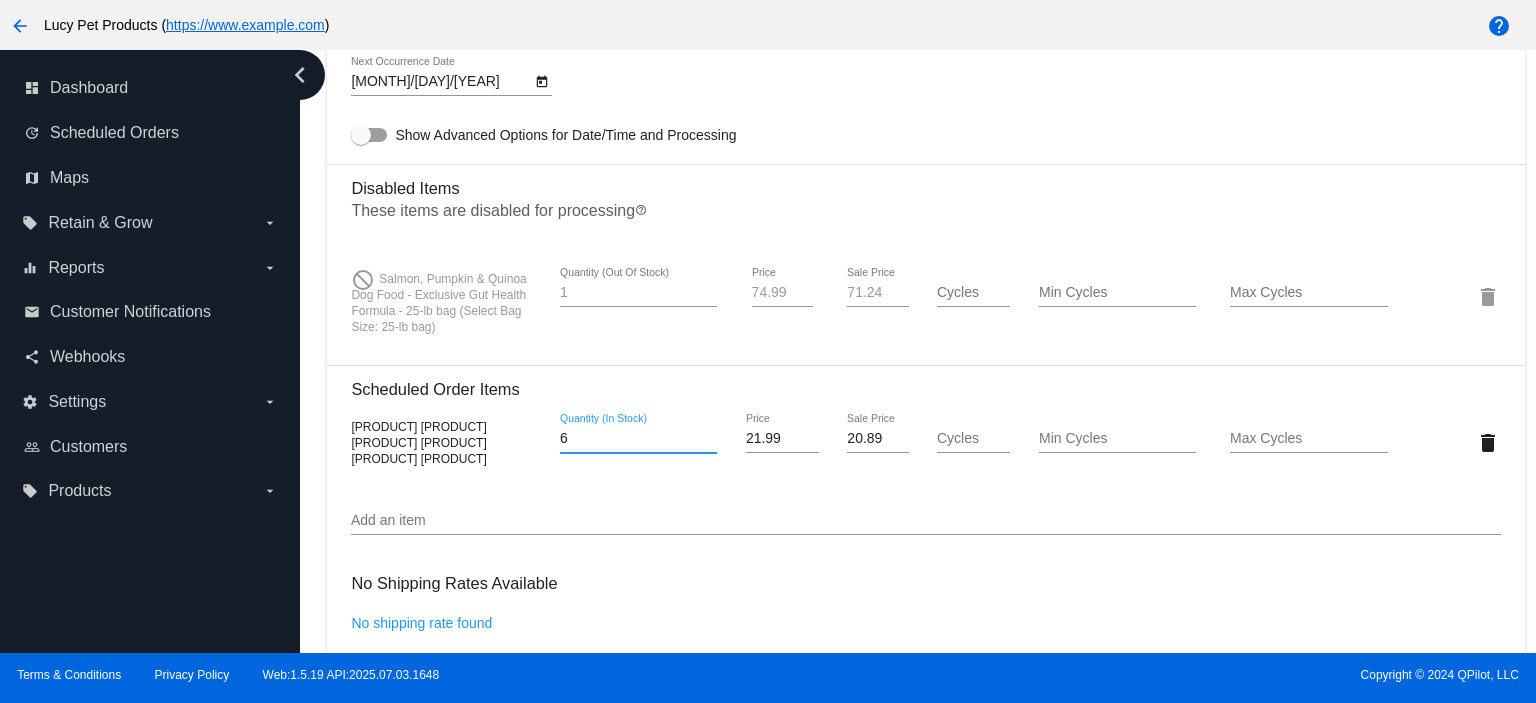 type on "6" 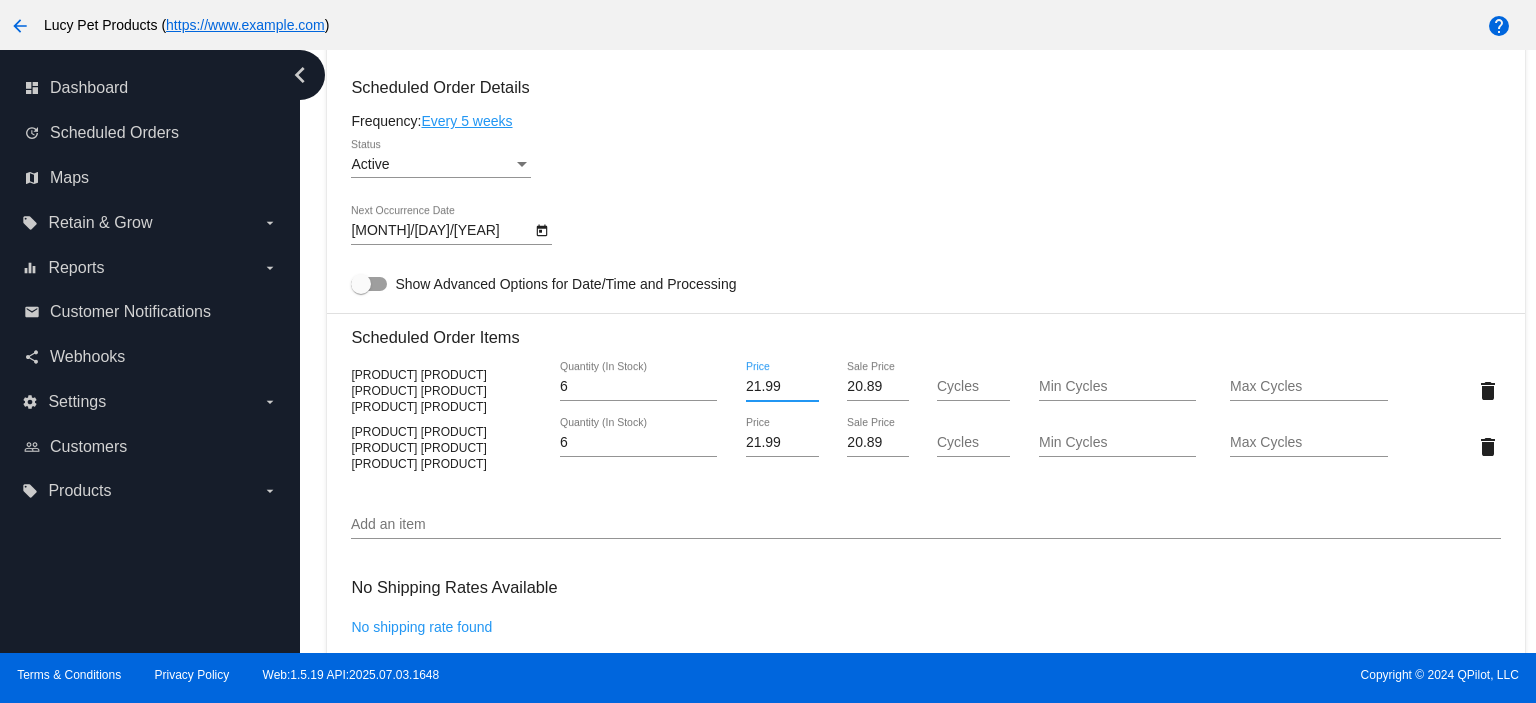 scroll, scrollTop: 1150, scrollLeft: 0, axis: vertical 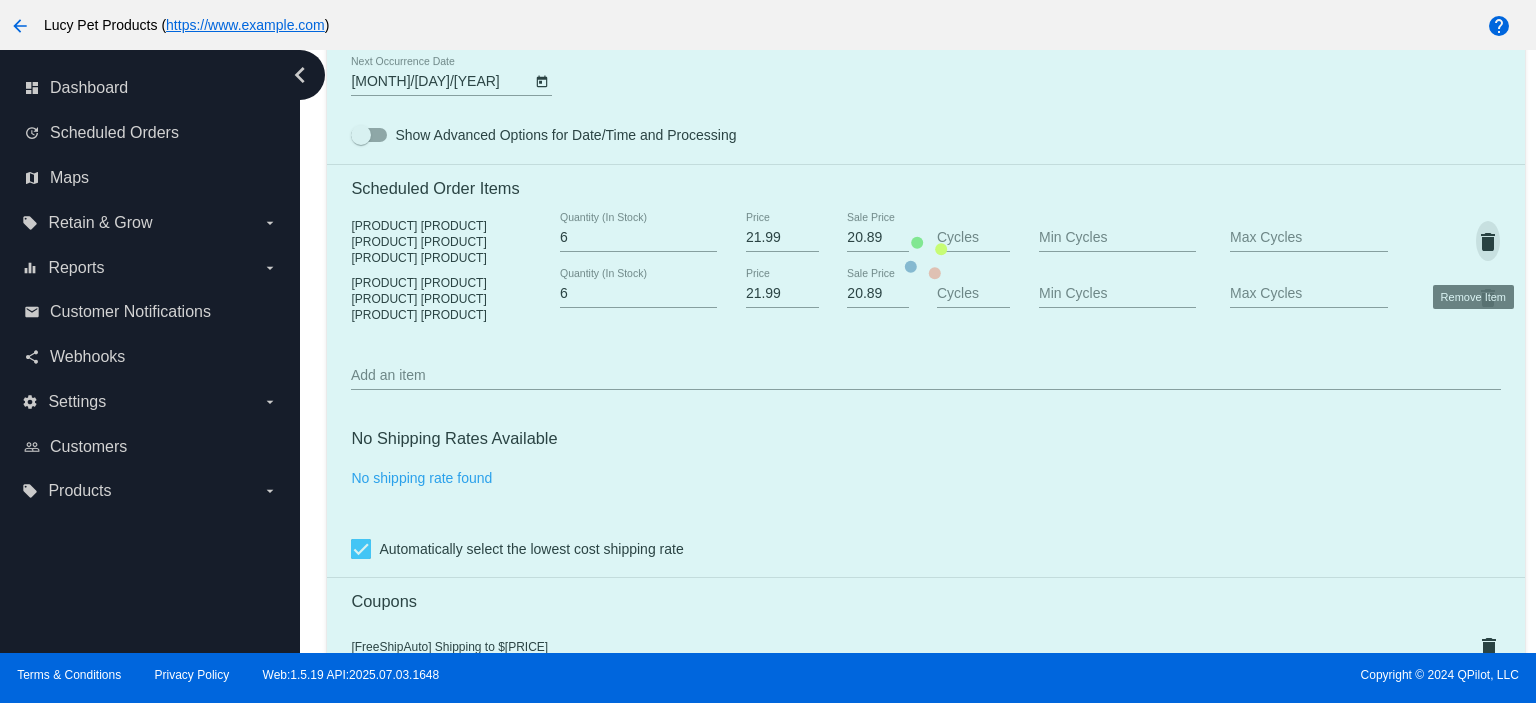 click on "Customer
6806772: [FIRST] [LAST]
[EMAIL]
Customer Shipping
Enter Shipping Address Select A Saved Address (0)
[FIRST]
Shipping First Name
[LAST]
Shipping Last Name
US | USA
Shipping Country
[NUMBER] [STREET]
Shipping Street 1
Shipping Street 2
[CITY]
Shipping City
AZ | [STATE]
Shipping State
[POSTAL_CODE]
Shipping Postcode
Scheduled Order Details
Frequency:
Every 5 weeks
Active
Status
6" at bounding box center [925, 258] 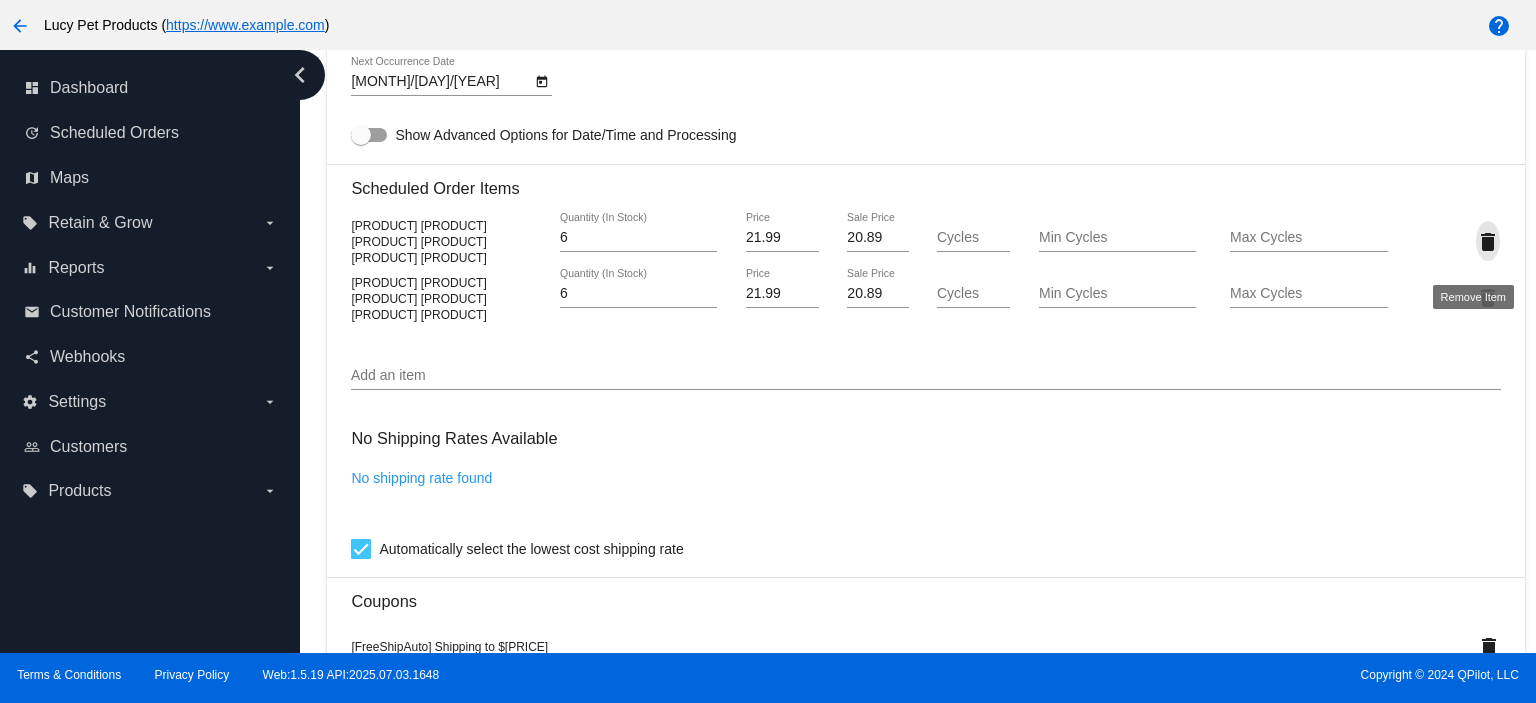 click on "delete" at bounding box center (1488, 242) 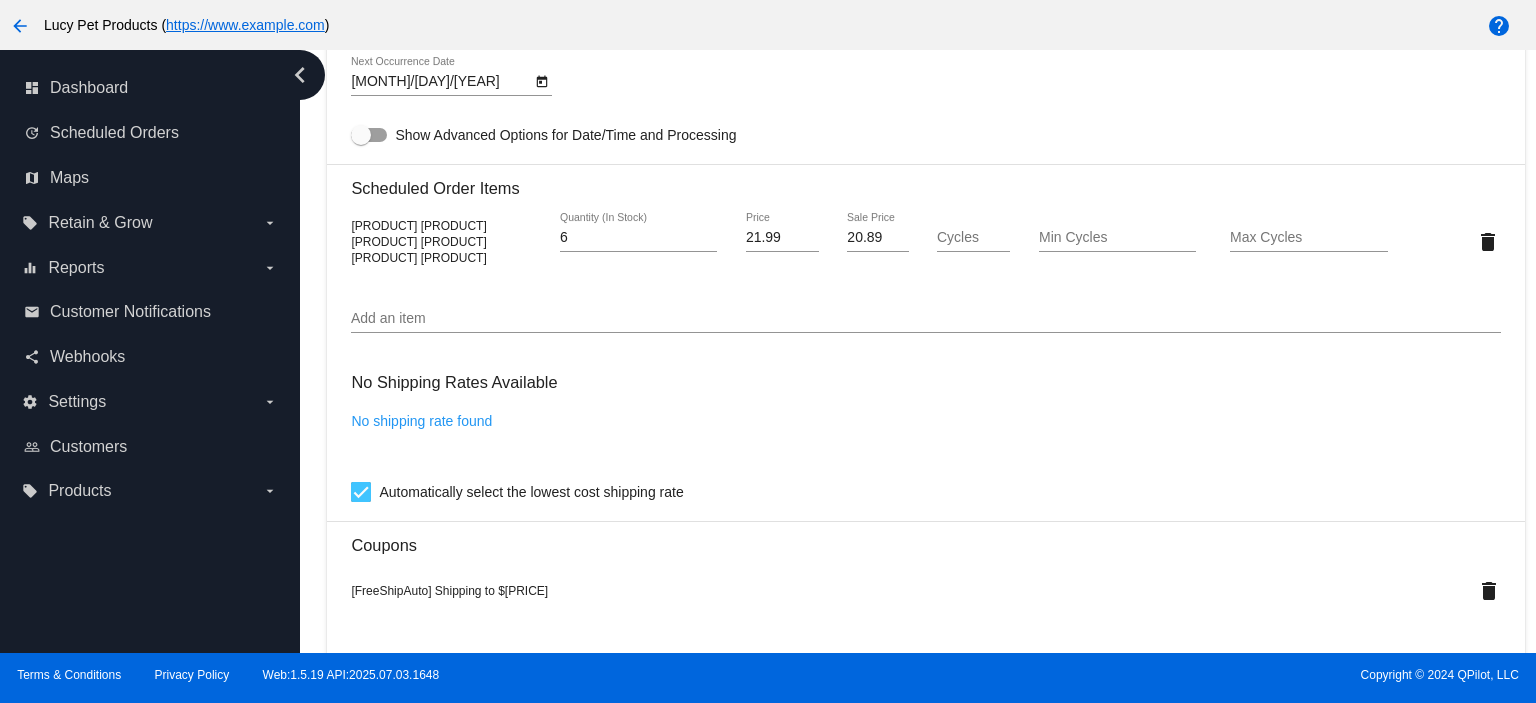 click on "Add an item" at bounding box center (925, 319) 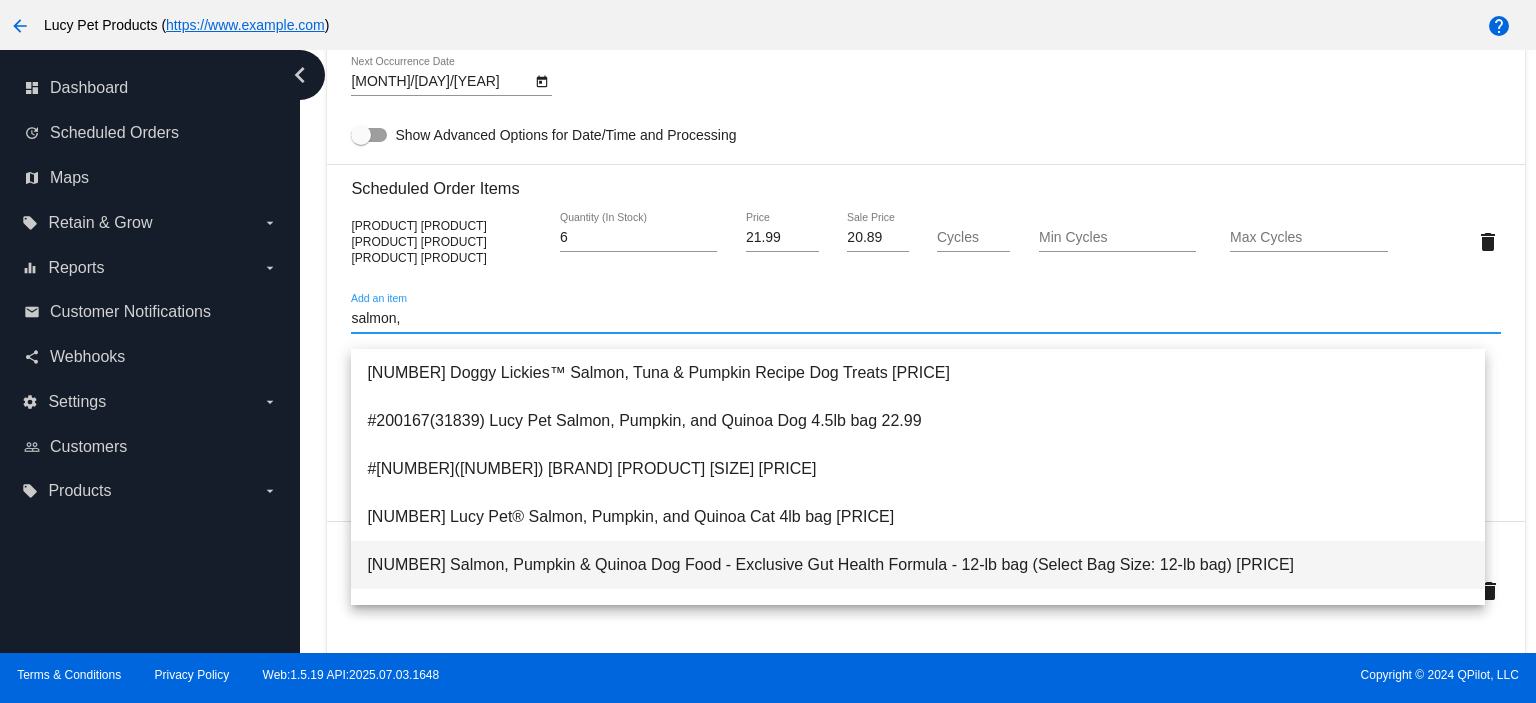 scroll, scrollTop: 133, scrollLeft: 0, axis: vertical 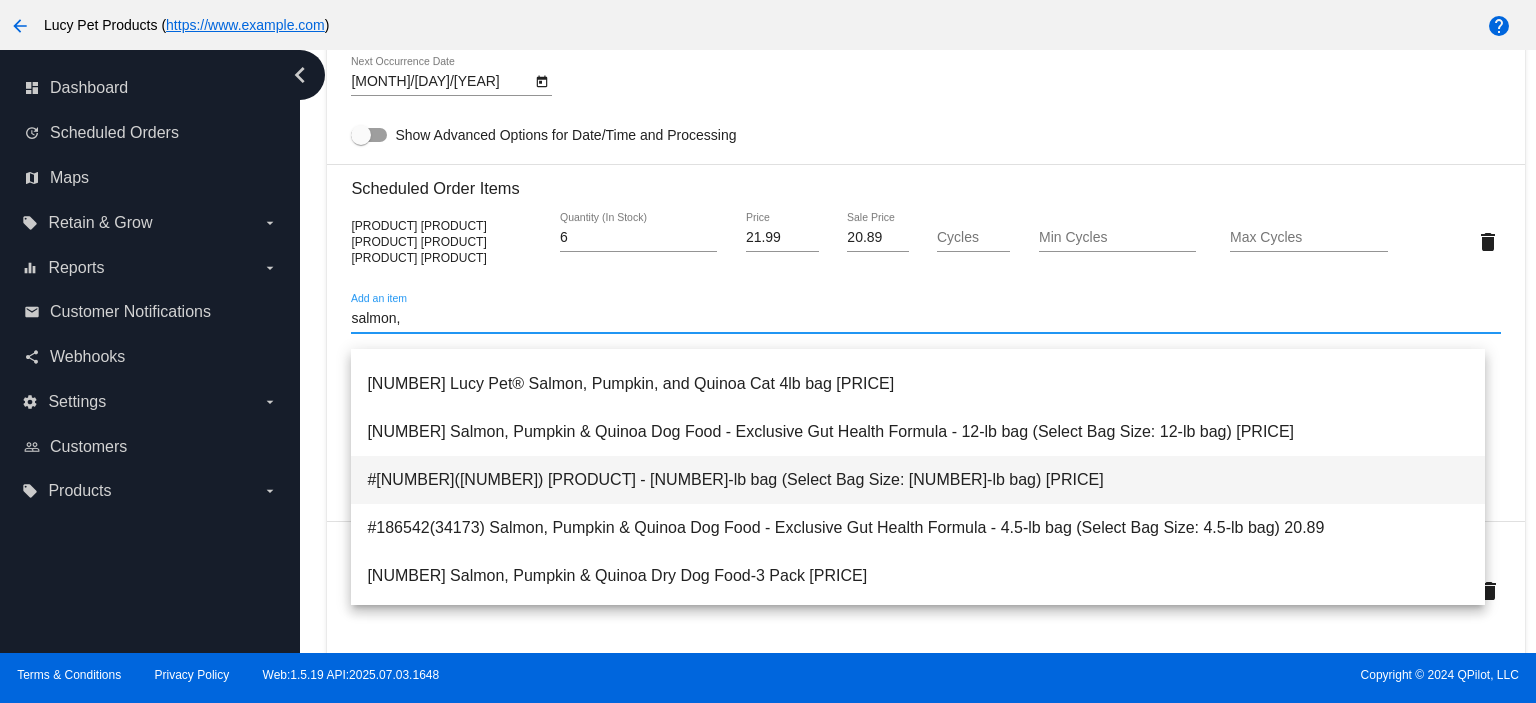 type on "salmon," 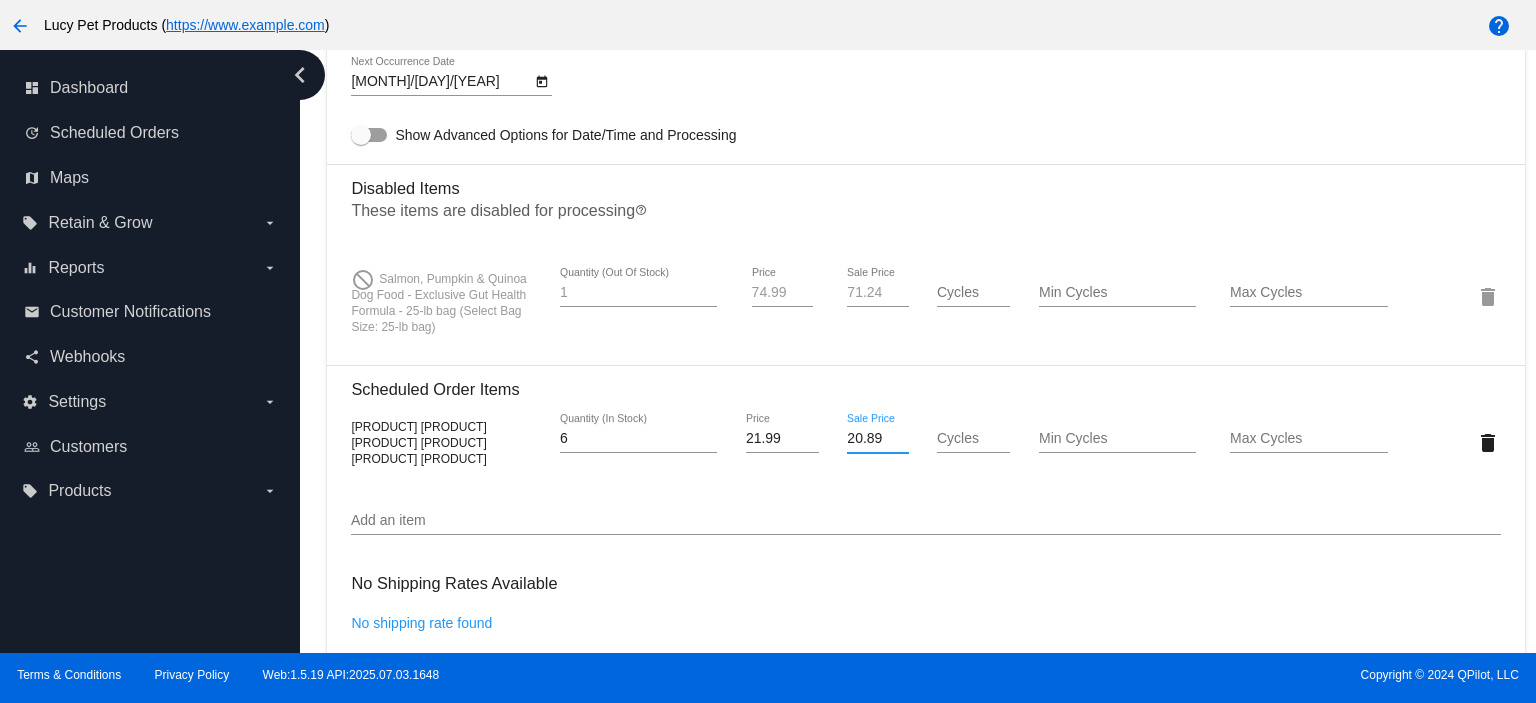 drag, startPoint x: 879, startPoint y: 457, endPoint x: 802, endPoint y: 451, distance: 77.23341 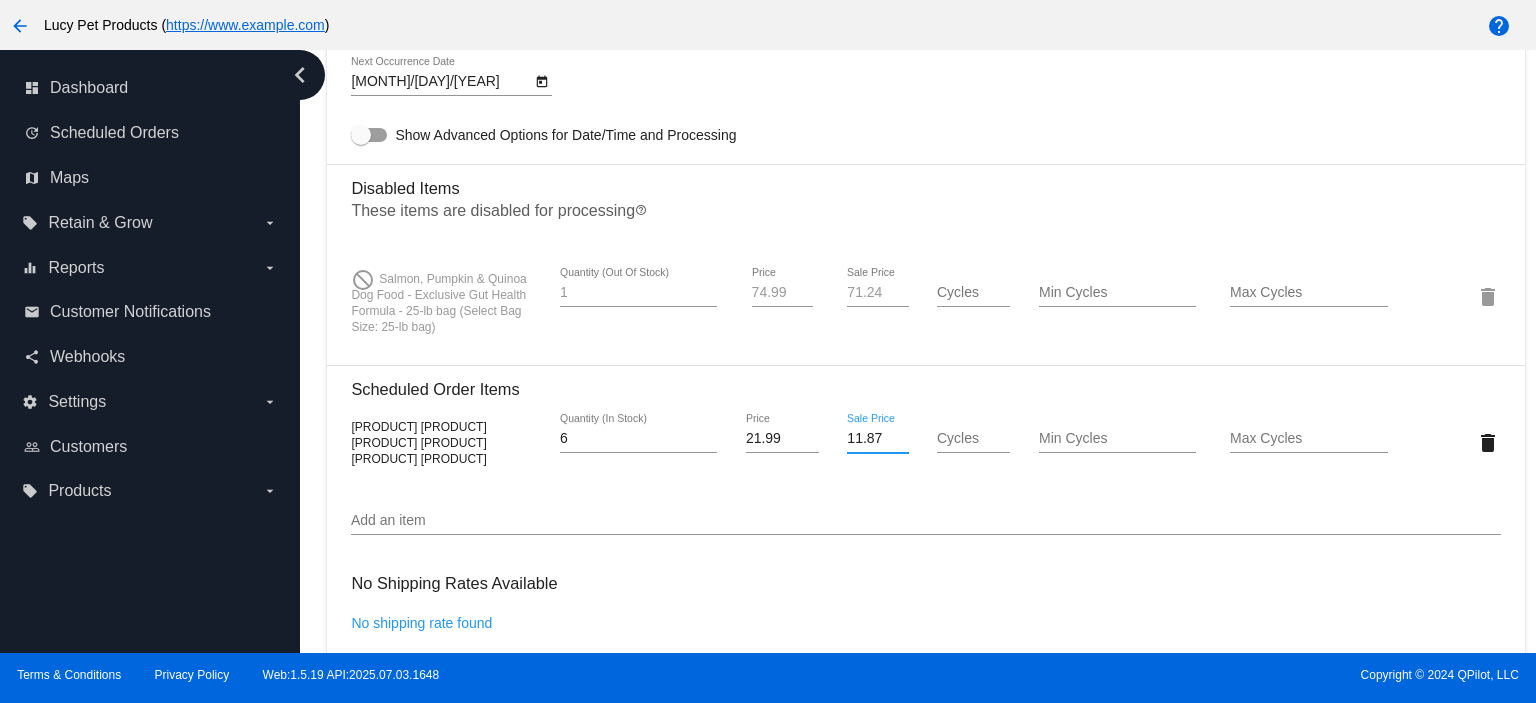 type on "11.87" 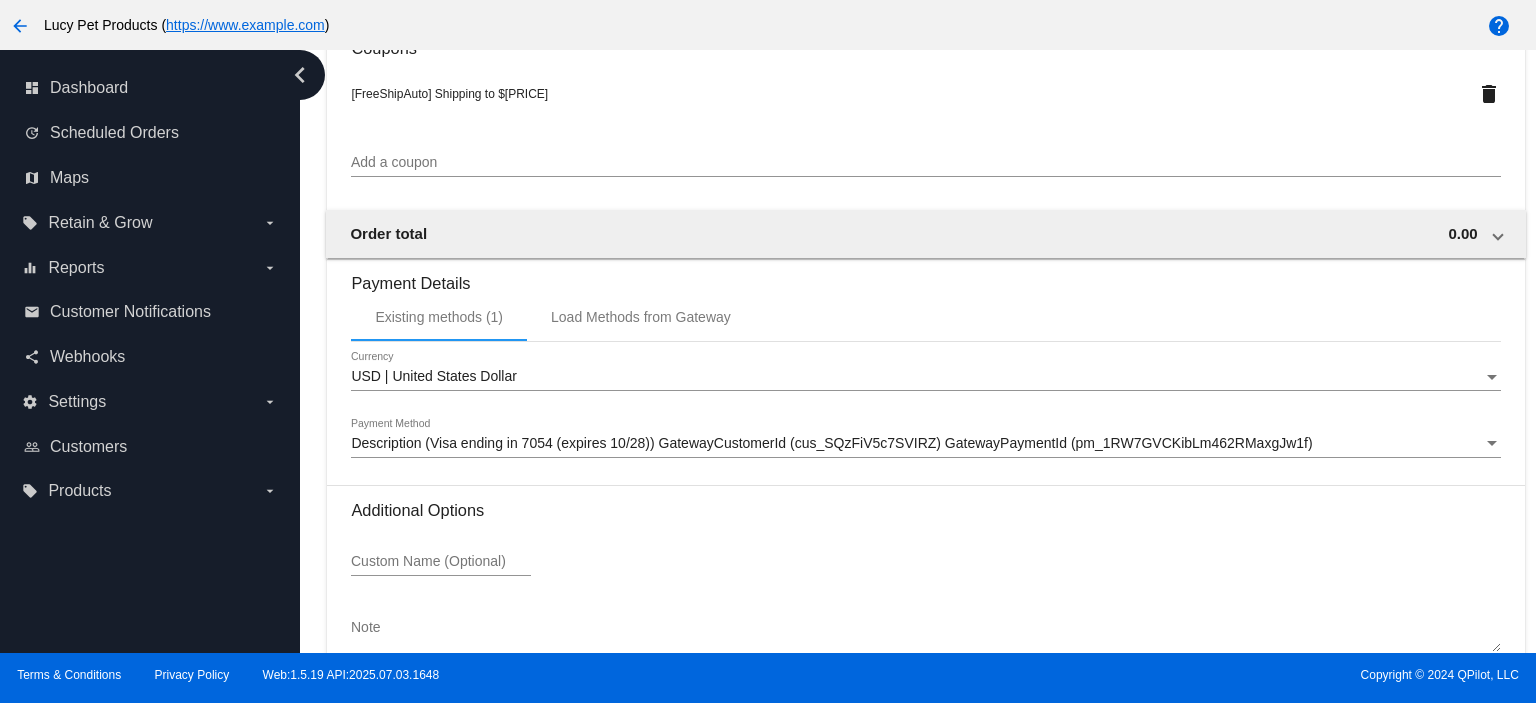 scroll, scrollTop: 1983, scrollLeft: 0, axis: vertical 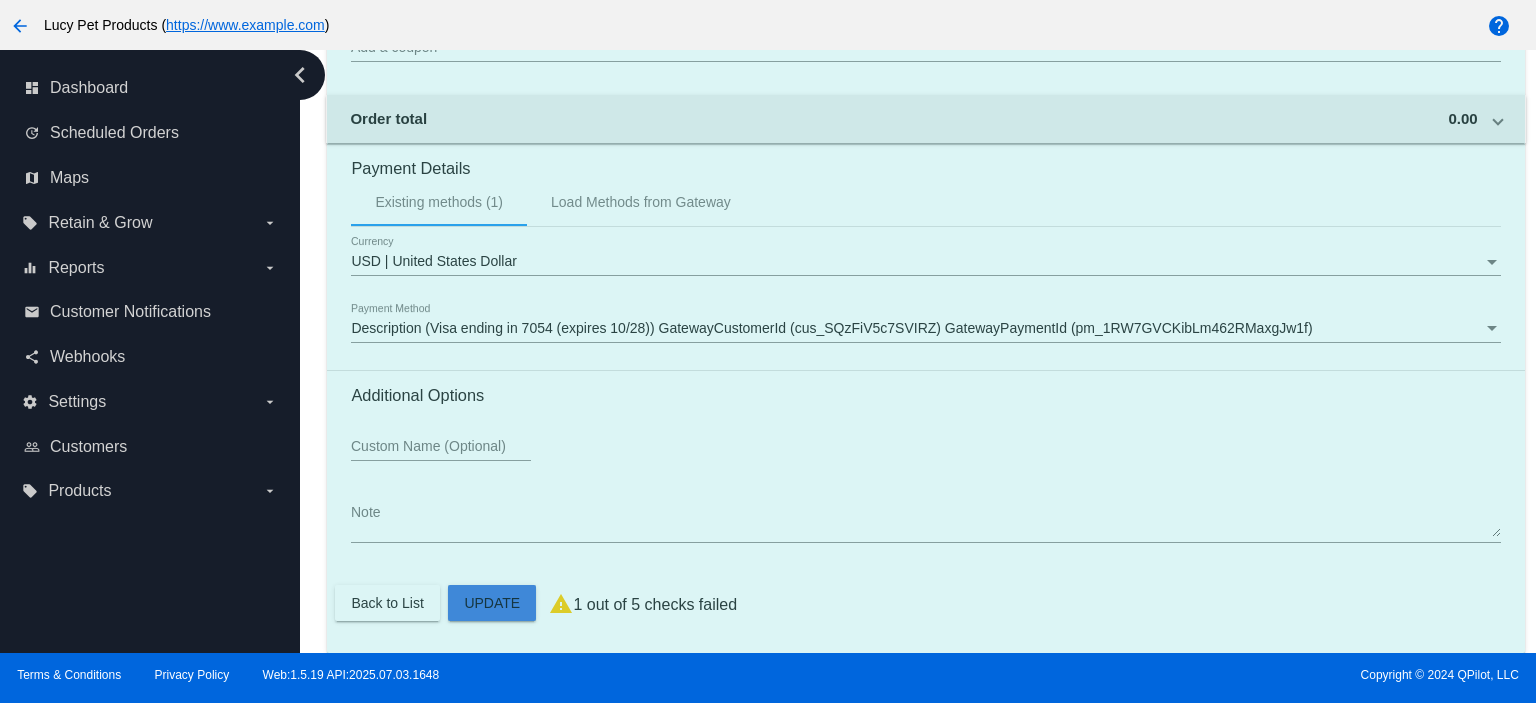 click on "Customer
6806772: [FIRST] [LAST]
[EMAIL]
Customer Shipping
Enter Shipping Address Select A Saved Address (0)
[FIRST]
Shipping First Name
[LAST]
Shipping Last Name
US | USA
Shipping Country
[STREET]
Shipping Street 1
Shipping Street 2
[CITY]
Shipping City
AZ | Arizona
Shipping State
[POSTAL_CODE]
Shipping Postcode
Scheduled Order Details
Frequency:
Every 5 weeks
Active
Status
1" at bounding box center [925, -483] 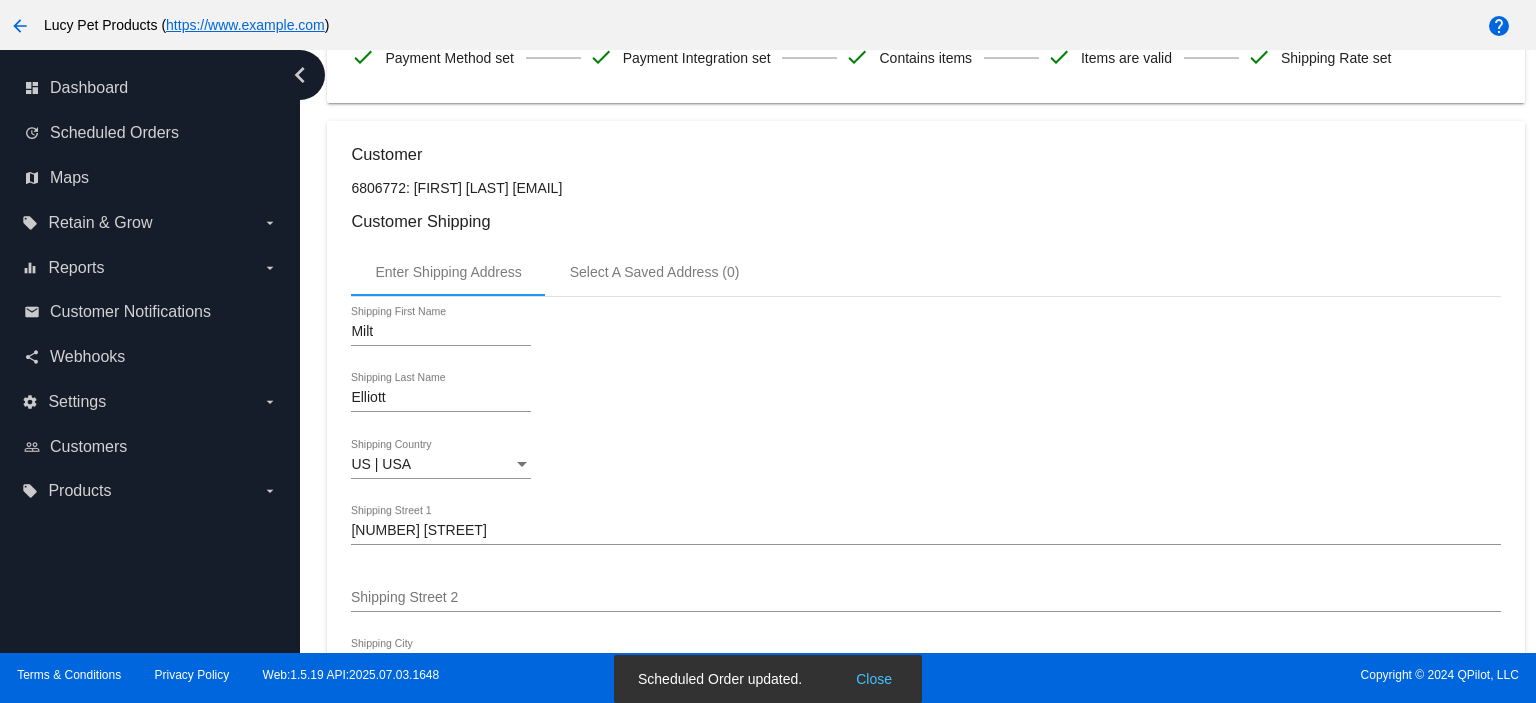 scroll, scrollTop: 0, scrollLeft: 0, axis: both 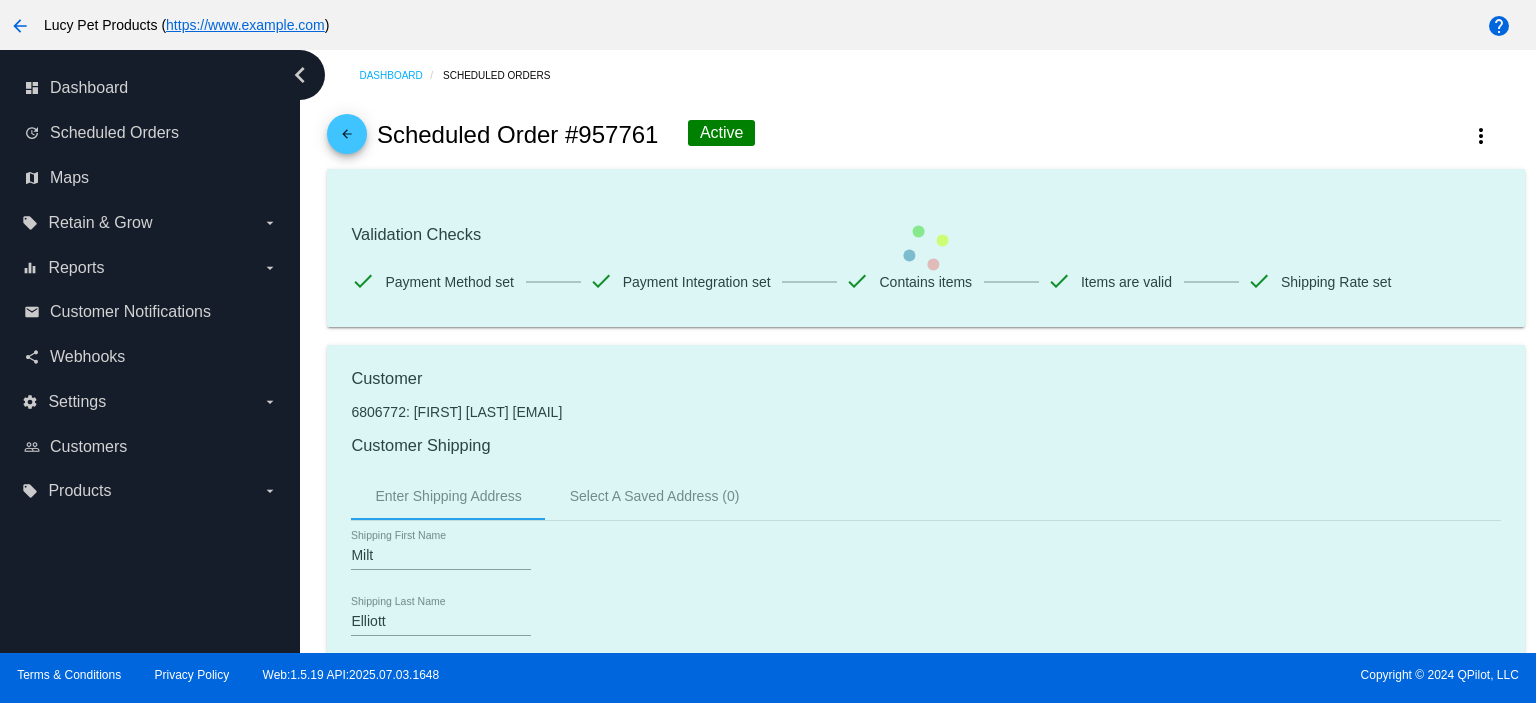drag, startPoint x: 479, startPoint y: 412, endPoint x: 543, endPoint y: 414, distance: 64.03124 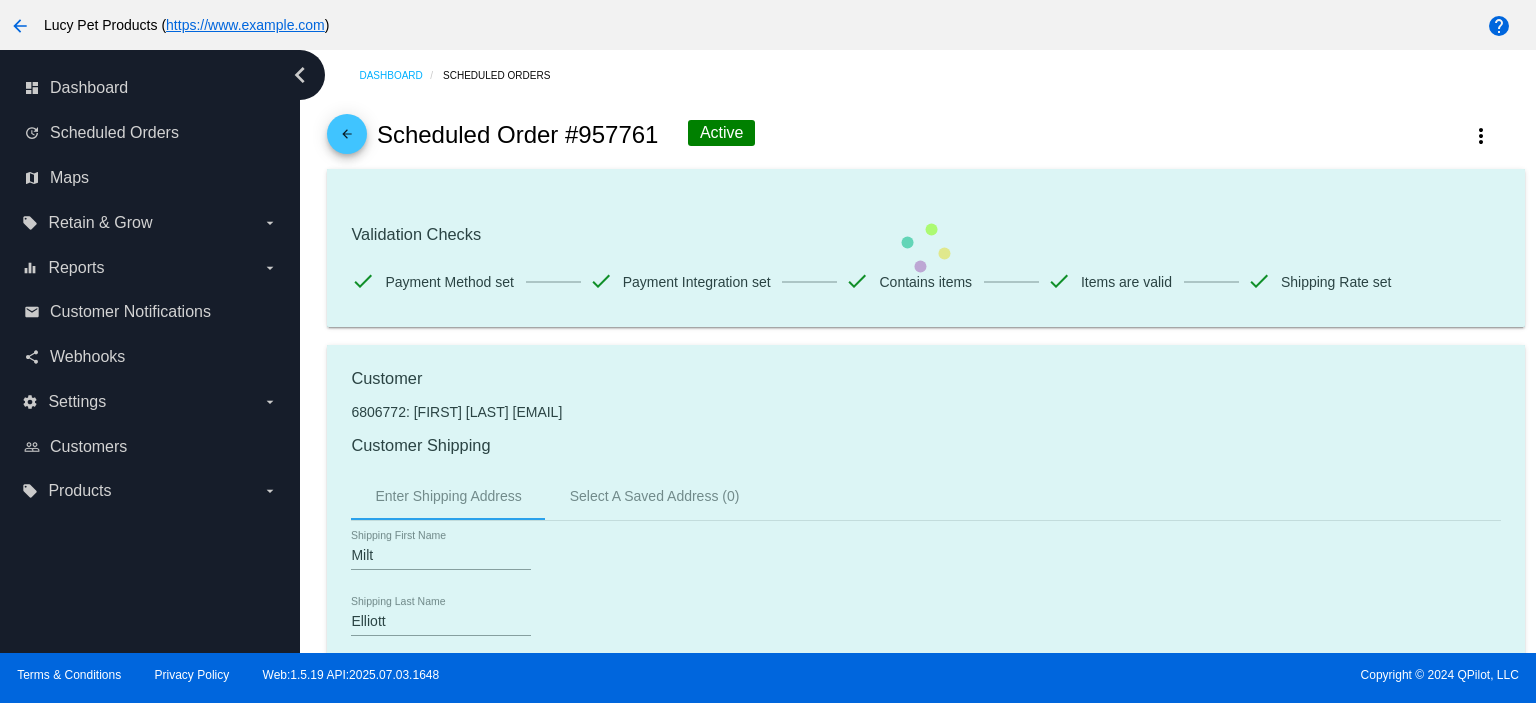 click on "Customer
6806772: [FIRST] [LAST]
[EMAIL]
Customer Shipping
Enter Shipping Address Select A Saved Address (0)
[FIRST]
Shipping First Name
[LAST]
Shipping Last Name
US | USA
Shipping Country
[STREET]
Shipping Street 1
Shipping Street 2
[CITY]
Shipping City
AZ | Arizona
Shipping State
[POSTAL_CODE]
Shipping Postcode
Scheduled Order Details
Frequency:
Every 5 weeks
Active
Status
1" at bounding box center [925, 1480] 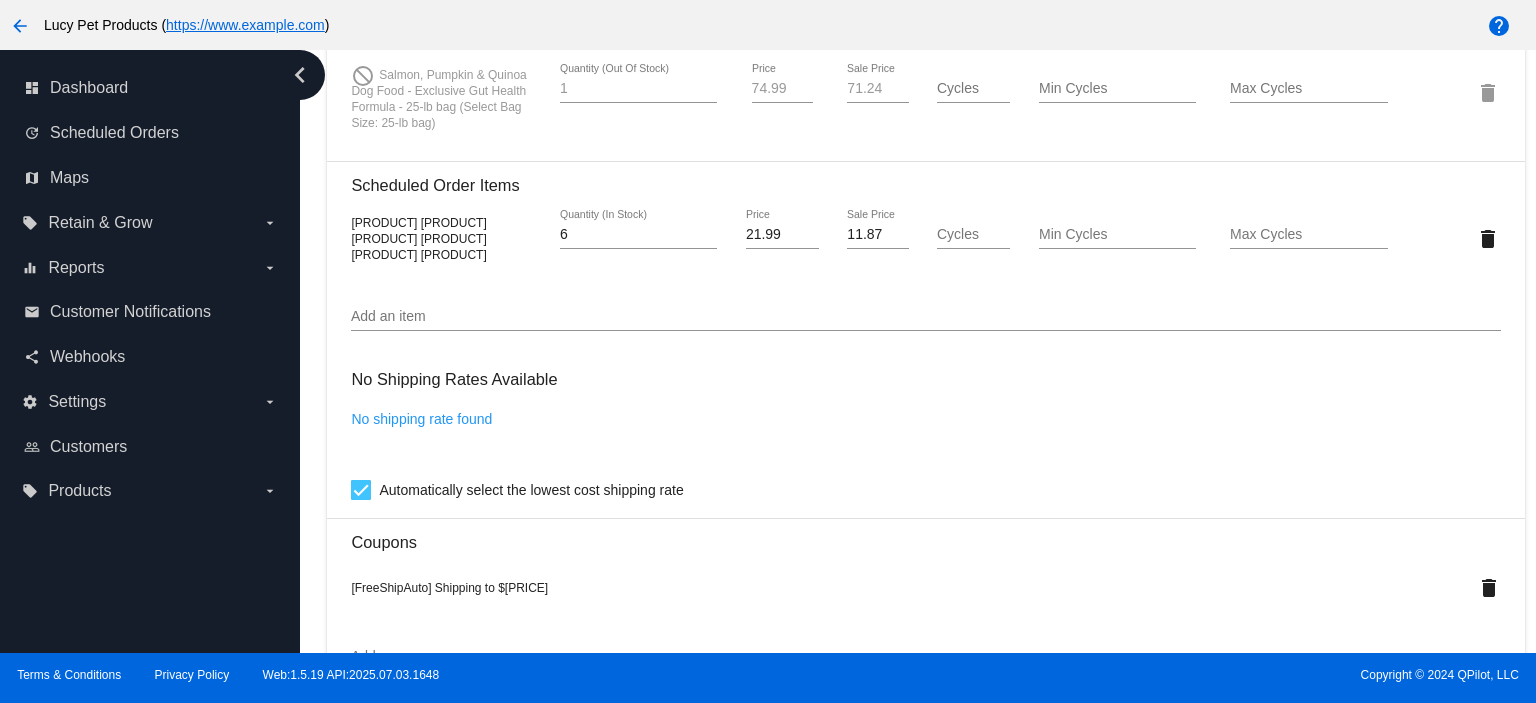 scroll, scrollTop: 1316, scrollLeft: 0, axis: vertical 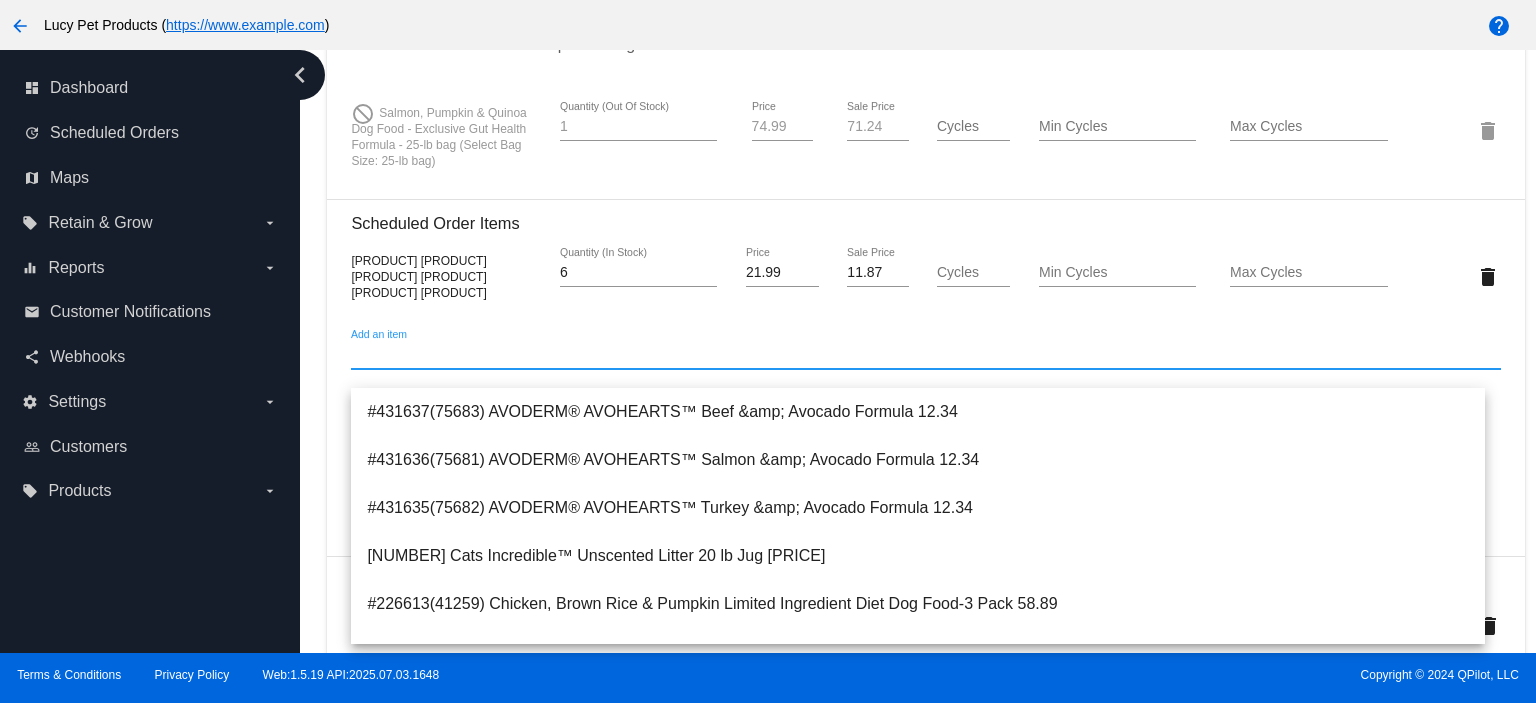 click on "Add an item" at bounding box center (925, 355) 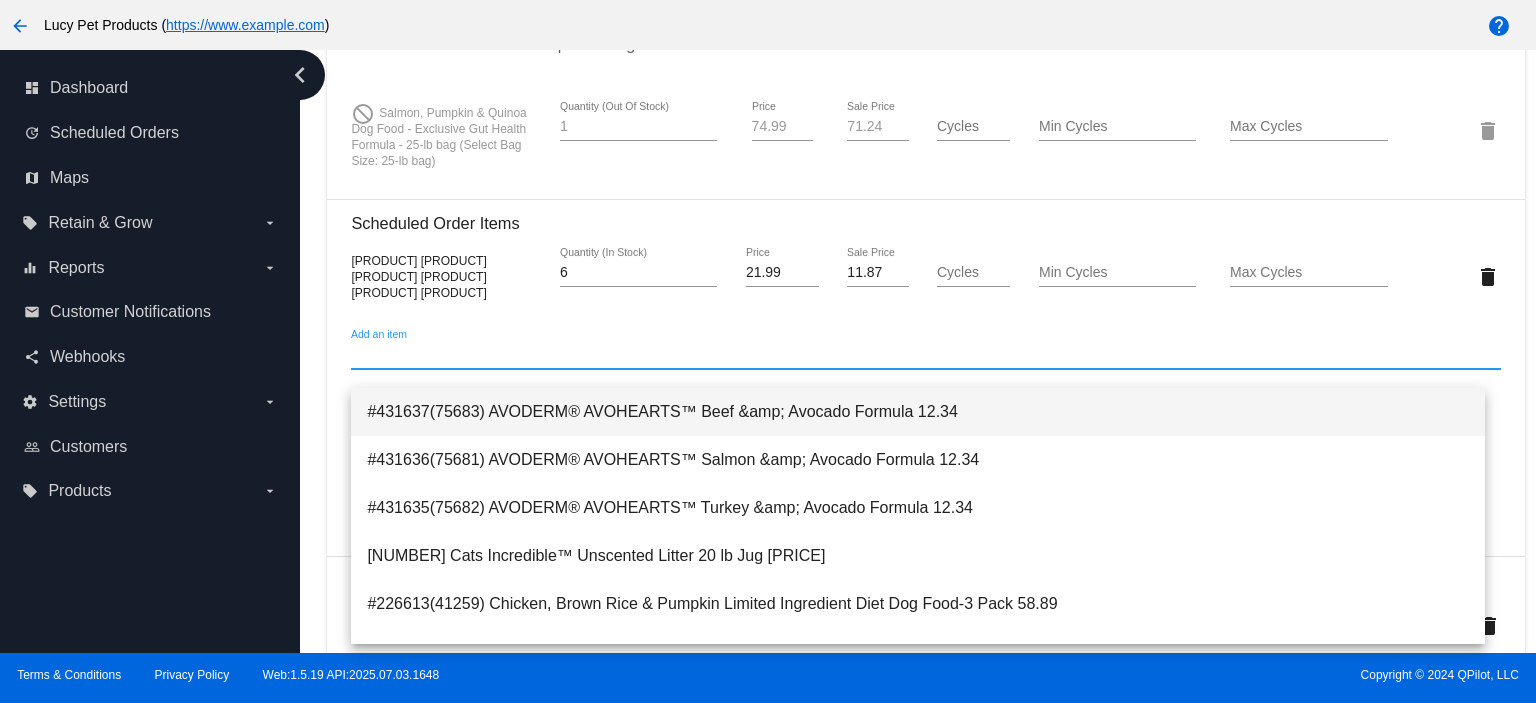 click on "#431637(75683) AVODERM® AVOHEARTS™ Beef &amp; Avocado Formula 12.34" at bounding box center (918, 412) 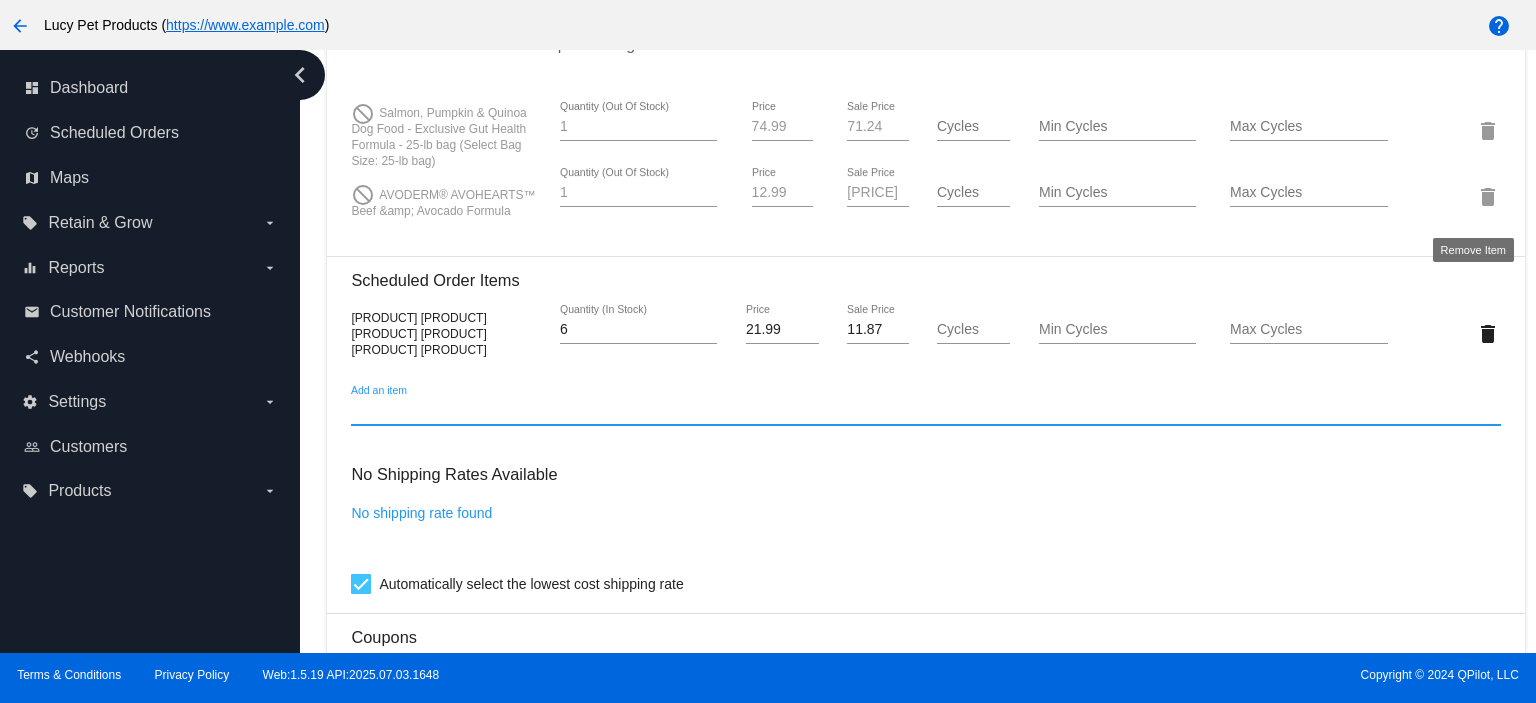 click on "delete" at bounding box center (1488, 131) 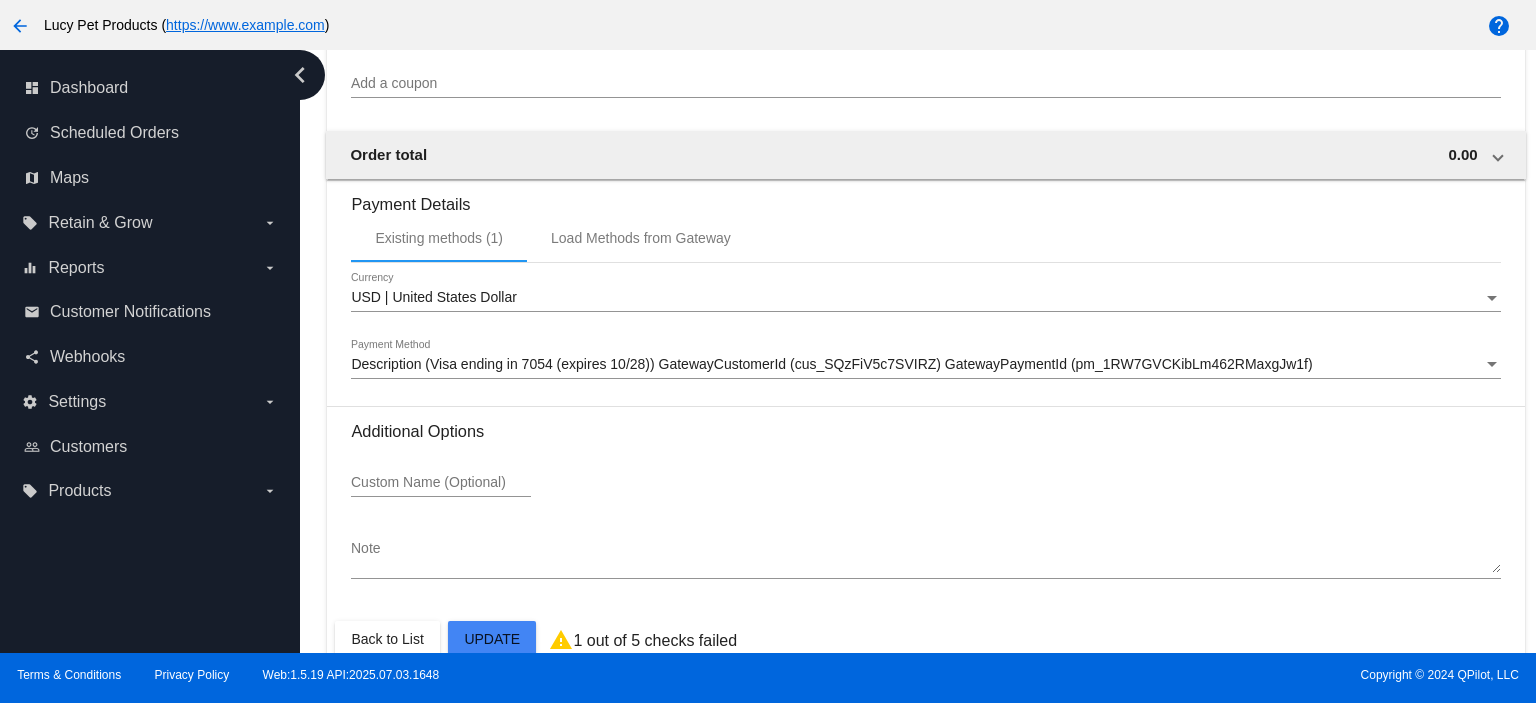 scroll, scrollTop: 1983, scrollLeft: 0, axis: vertical 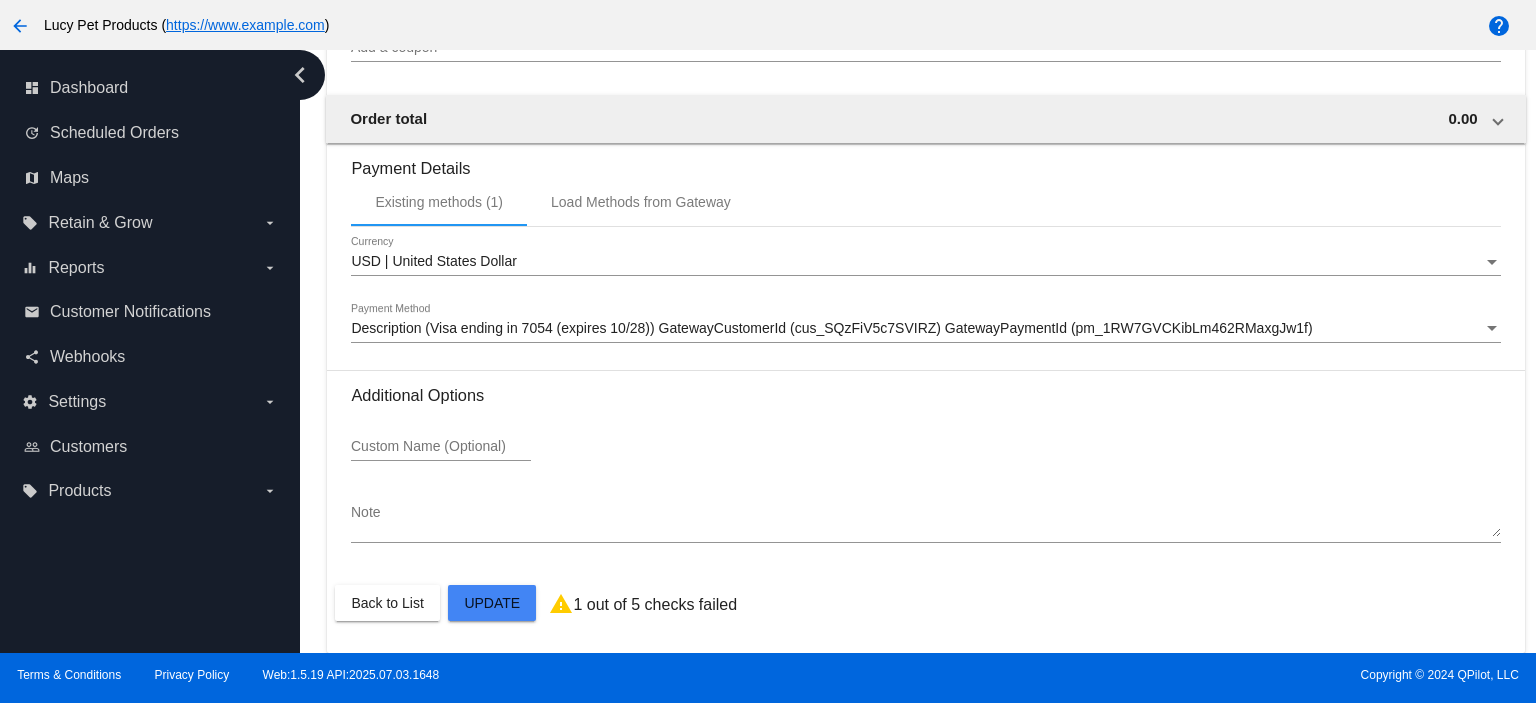 click on "Customer
6806772: [FIRST] [LAST]
[EMAIL]
Customer Shipping
Enter Shipping Address Select A Saved Address (0)
[FIRST]
Shipping First Name
[LAST]
Shipping Last Name
US | USA
Shipping Country
[STREET]
Shipping Street 1
Shipping Street 2
[CITY]
Shipping City
AZ | Arizona
Shipping State
[POSTAL_CODE]
Shipping Postcode
Scheduled Order Details
Frequency:
Every 5 weeks
Active
Status
1" at bounding box center (925, -483) 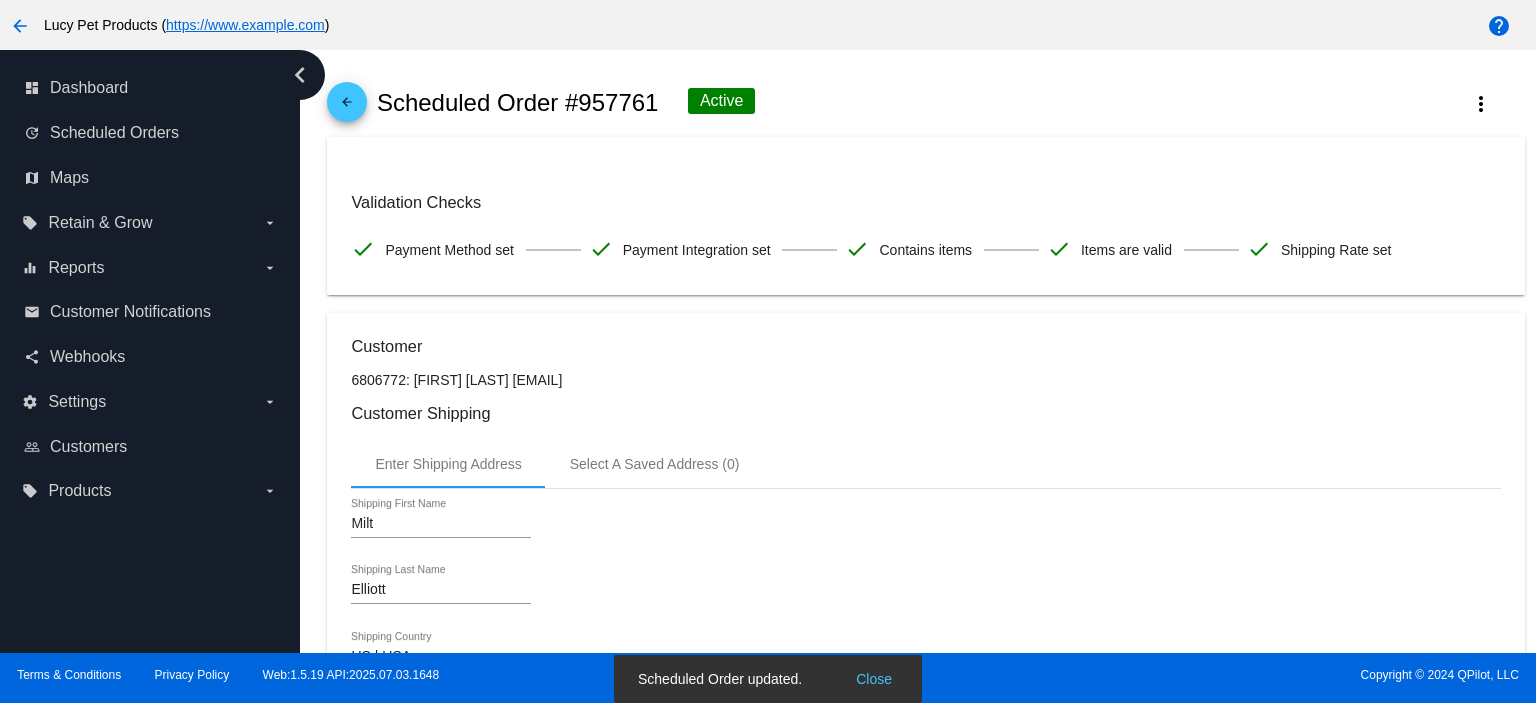 scroll, scrollTop: 0, scrollLeft: 0, axis: both 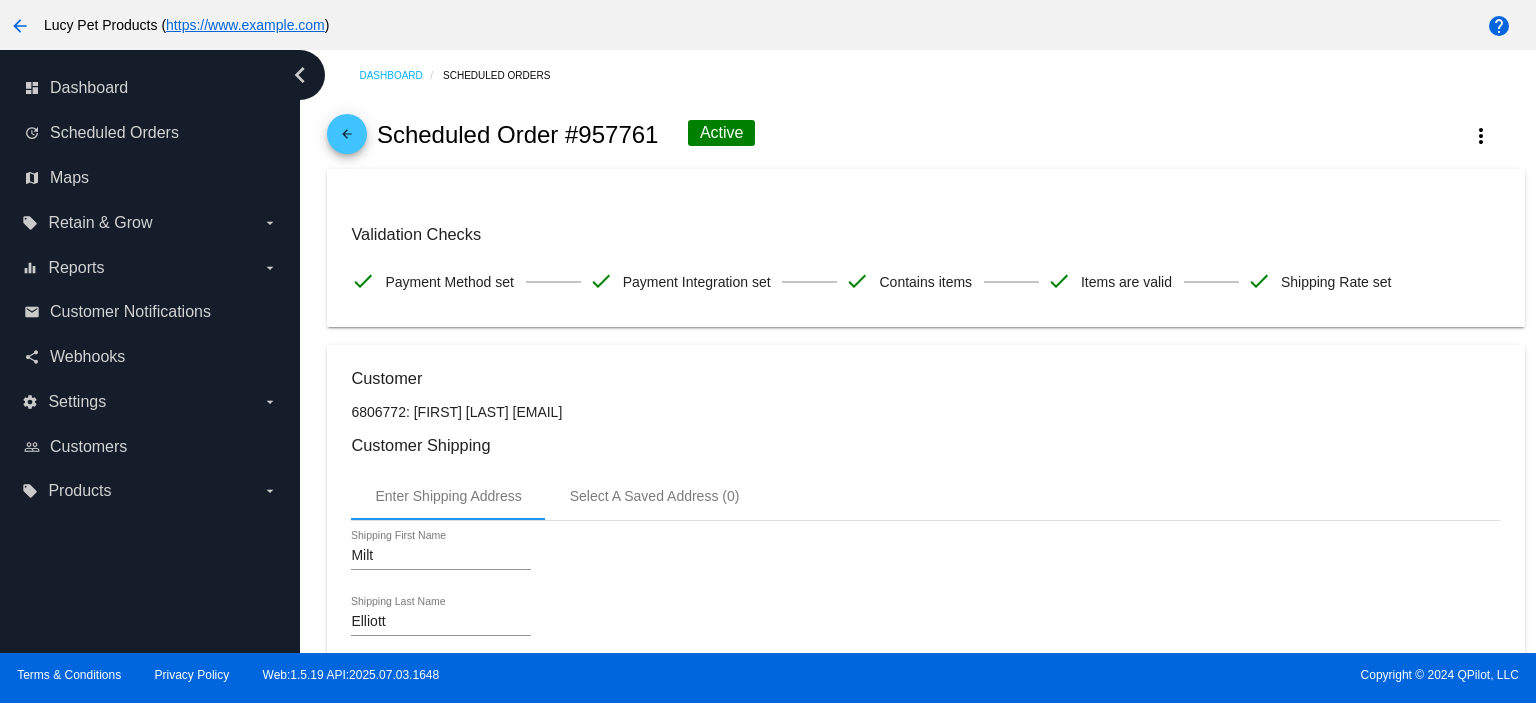 click on "arrow_back" at bounding box center (347, 139) 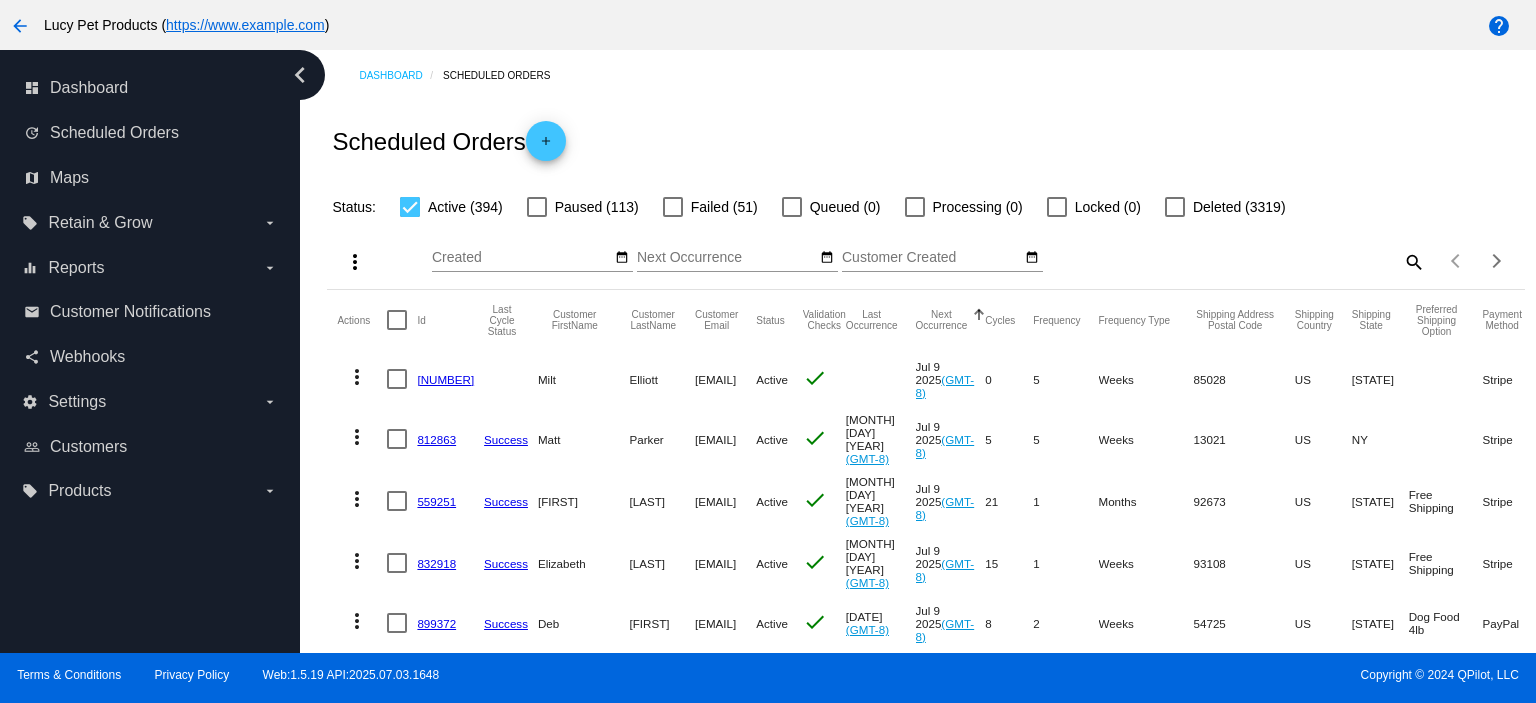 drag, startPoint x: 688, startPoint y: 378, endPoint x: 822, endPoint y: 387, distance: 134.3019 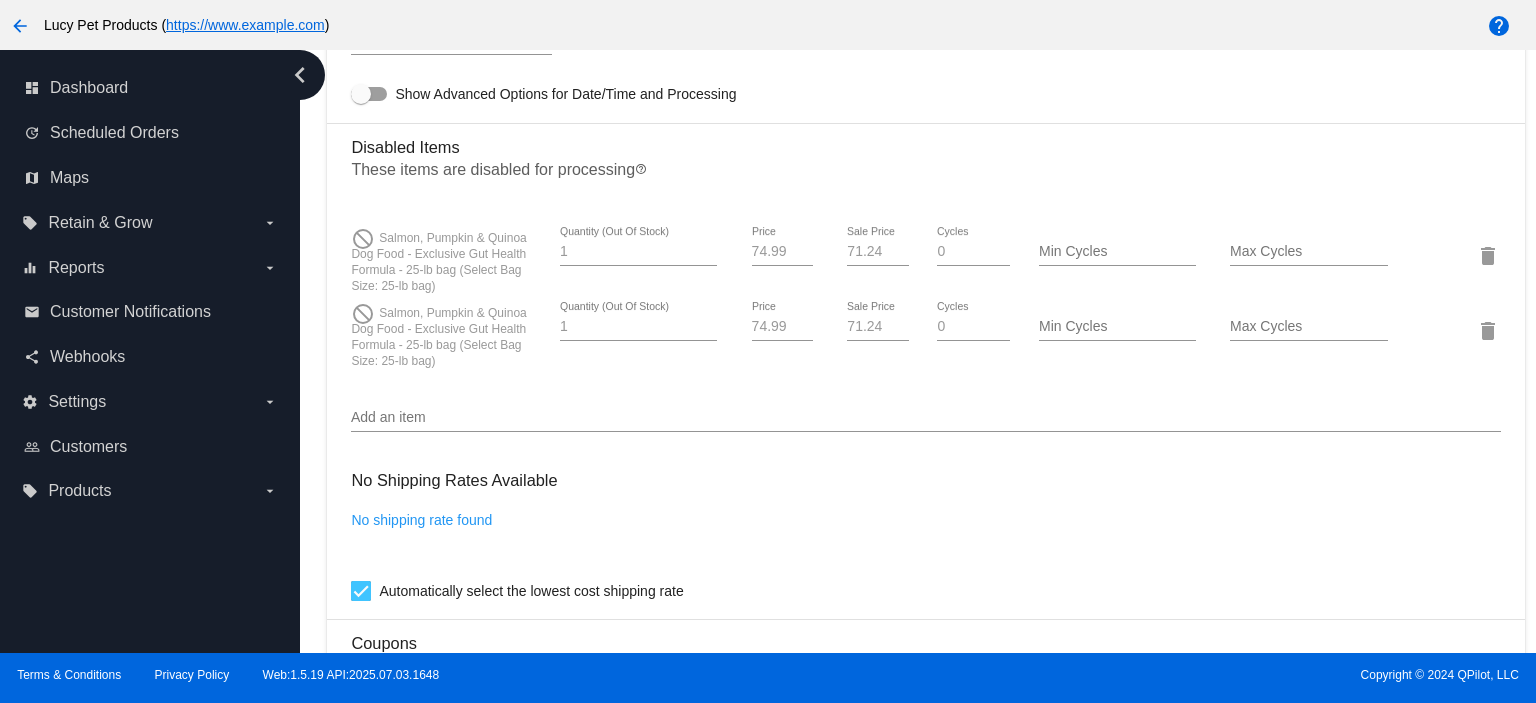 scroll, scrollTop: 1200, scrollLeft: 0, axis: vertical 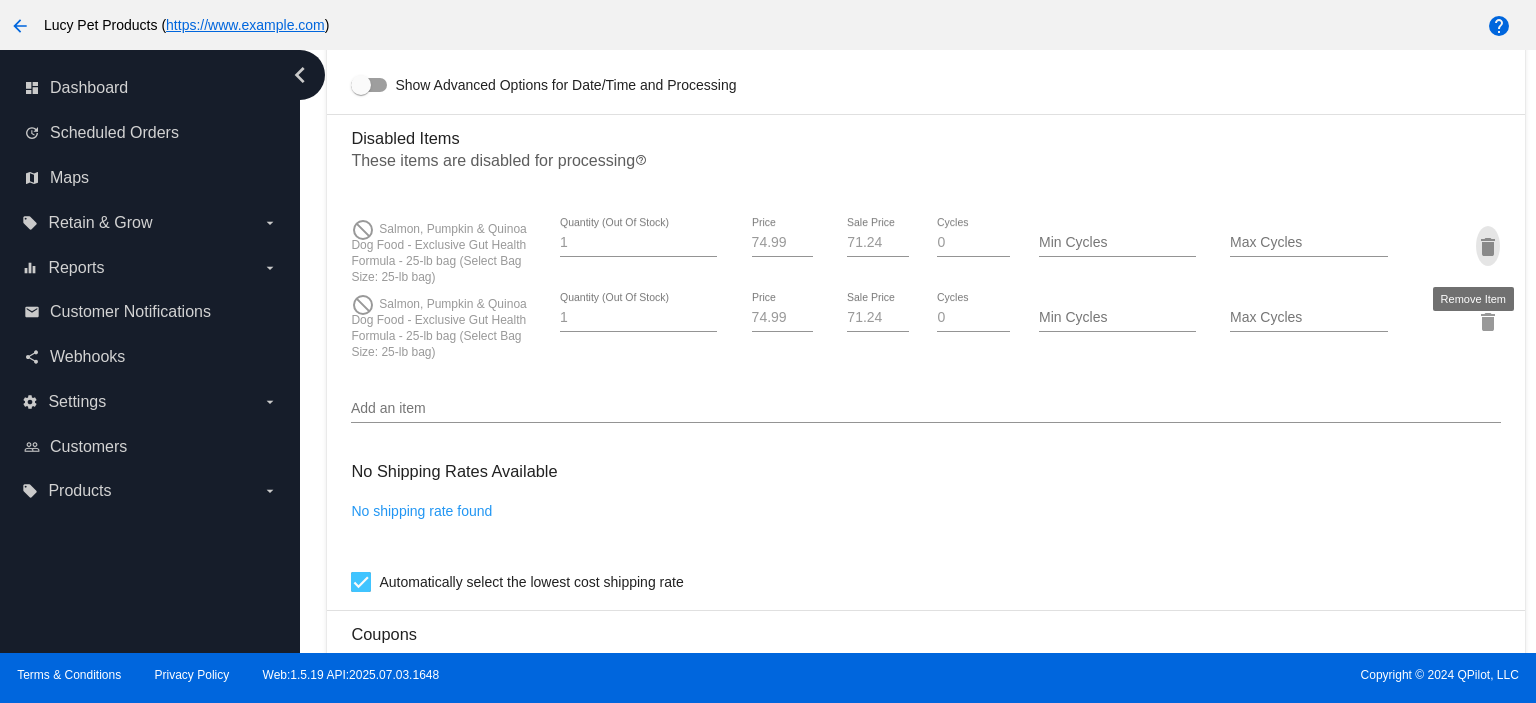click on "delete" at bounding box center (1488, 247) 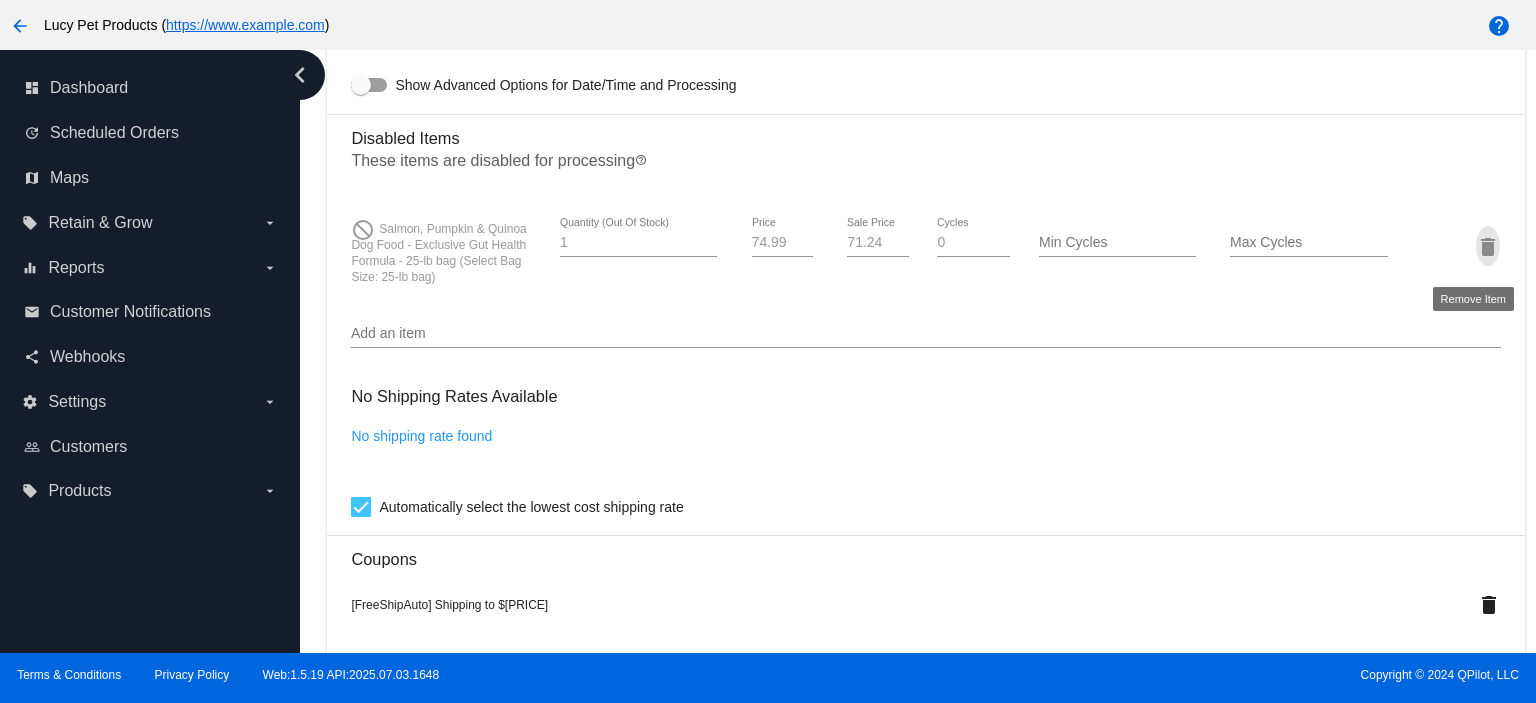 click on "delete" at bounding box center (1488, 247) 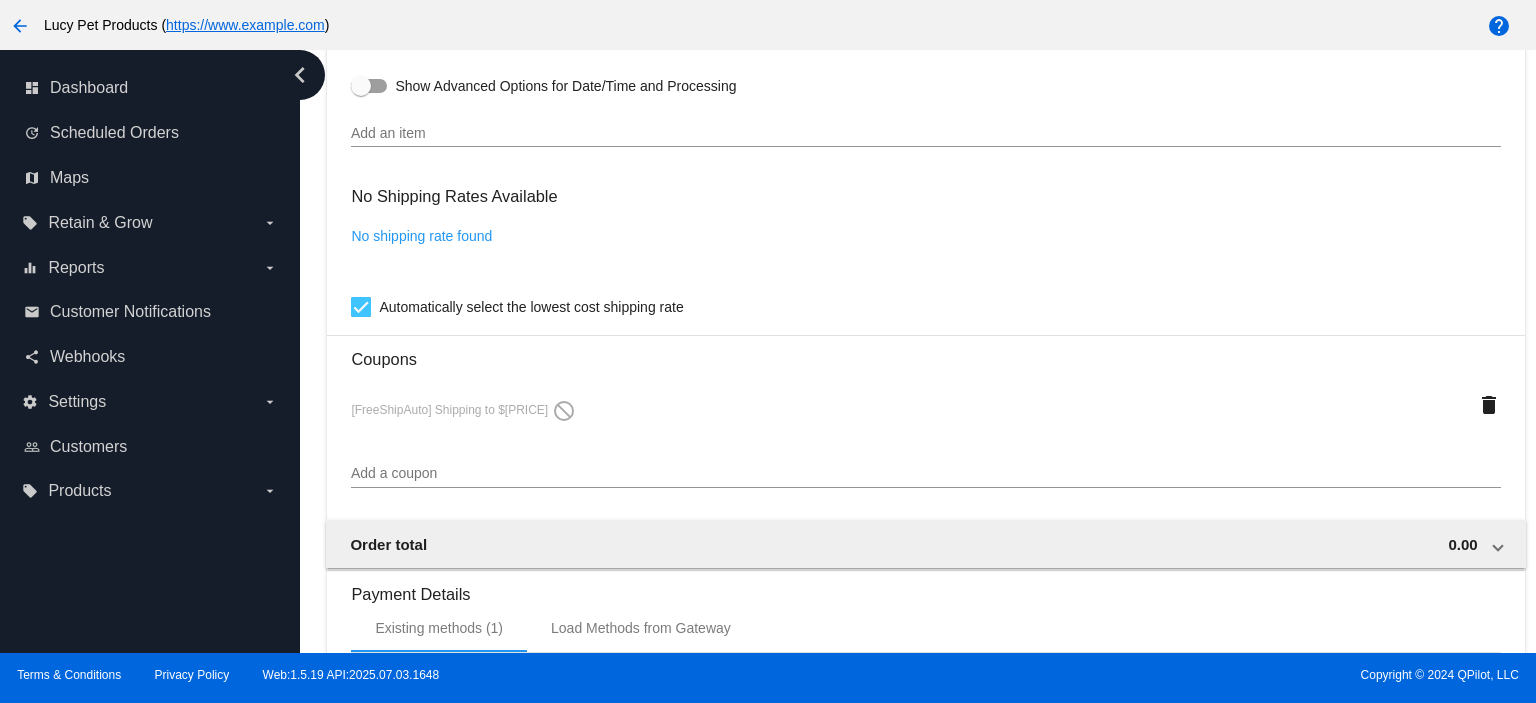 scroll, scrollTop: 1108, scrollLeft: 0, axis: vertical 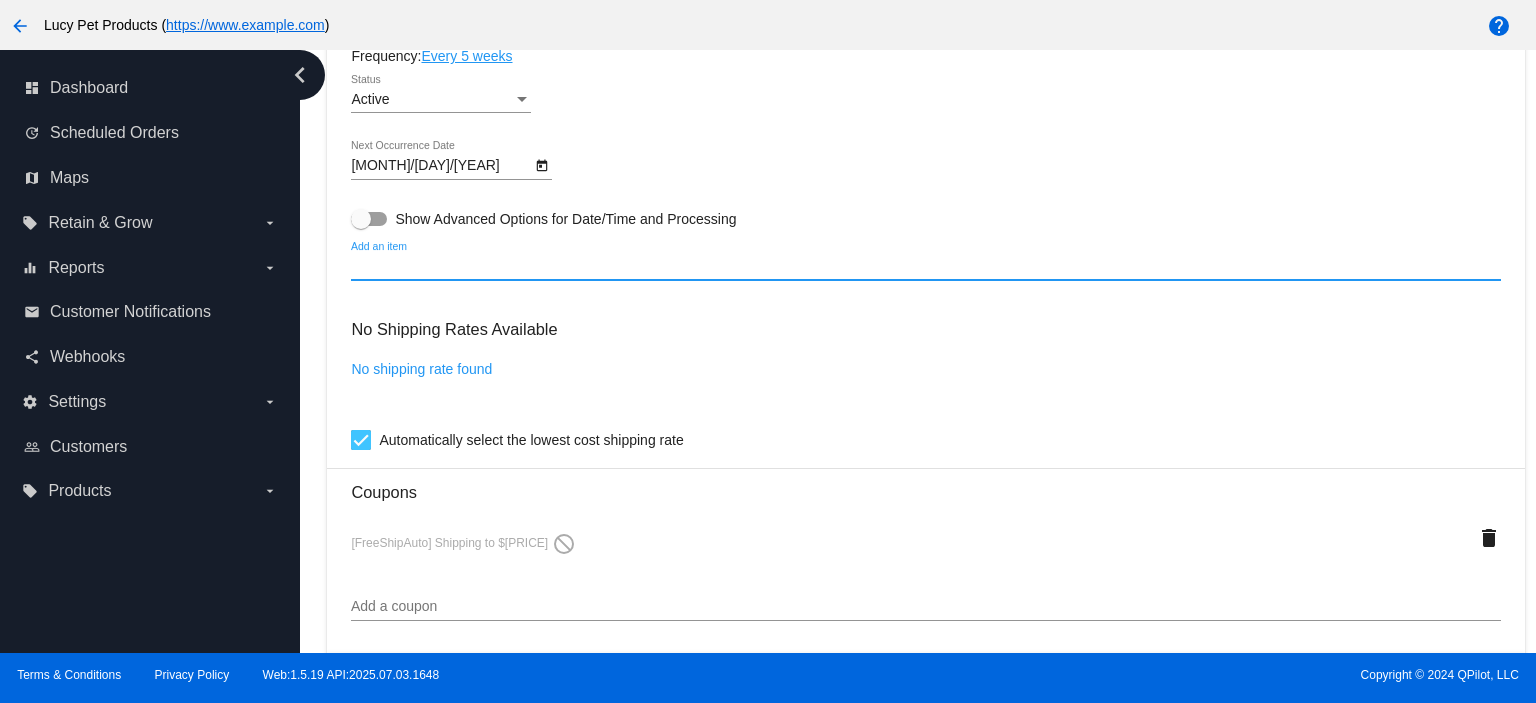 click on "Add an item" at bounding box center (925, 267) 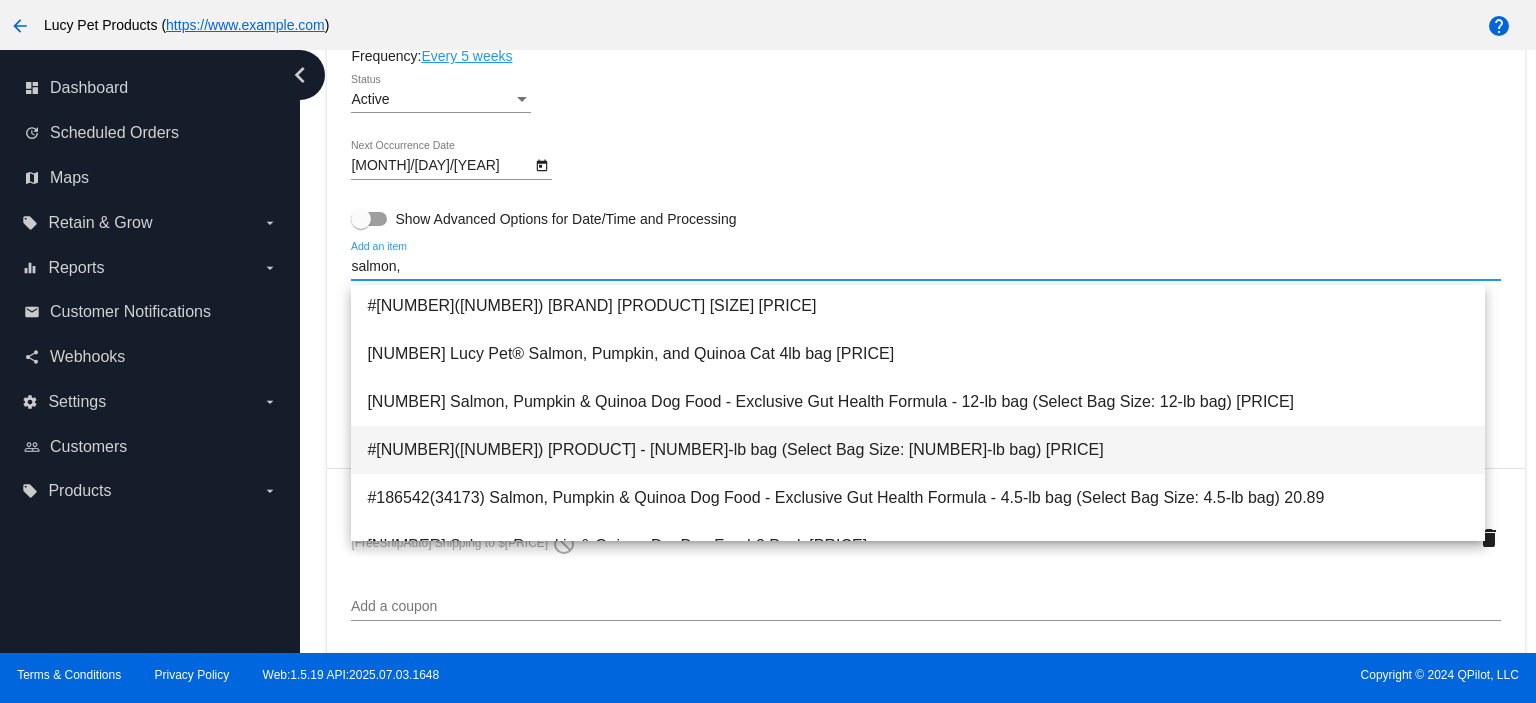 scroll, scrollTop: 133, scrollLeft: 0, axis: vertical 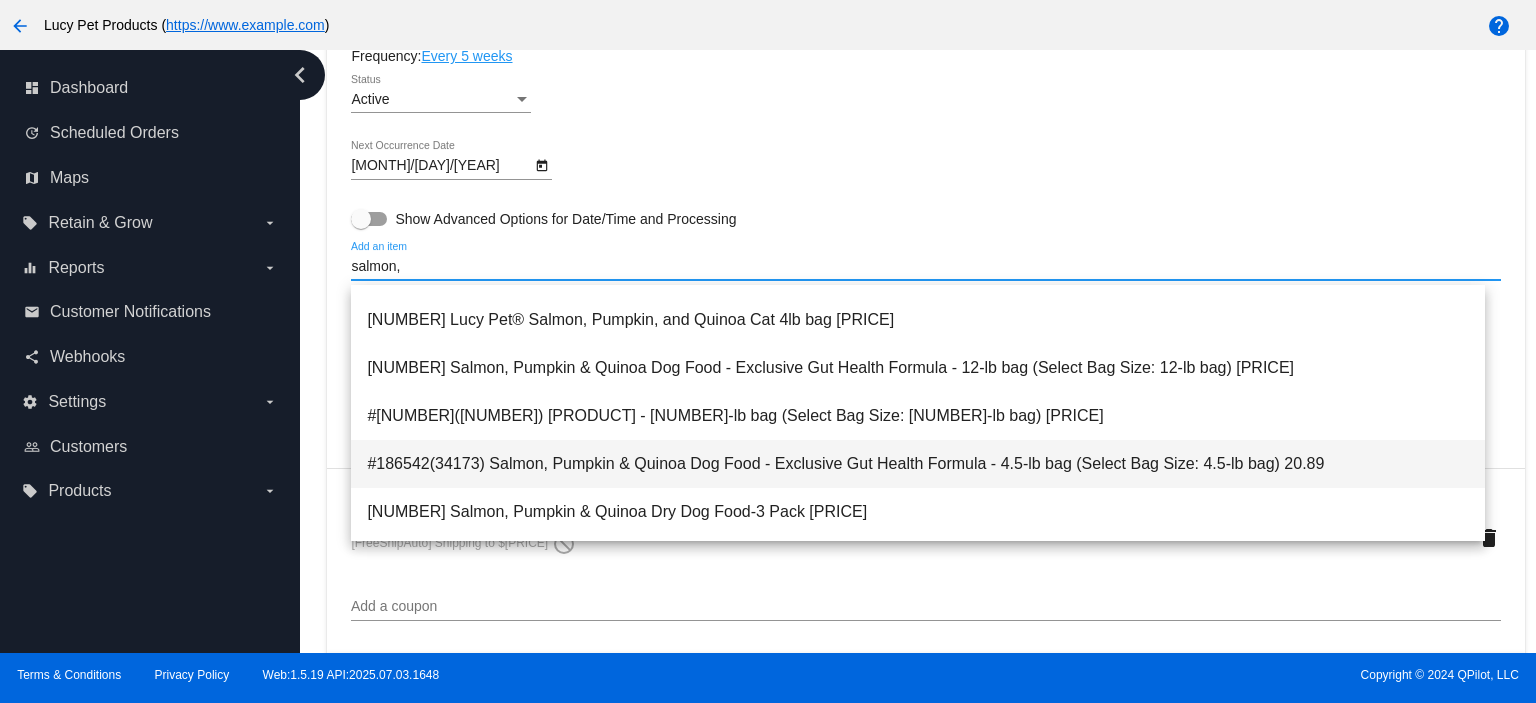 type on "salmon," 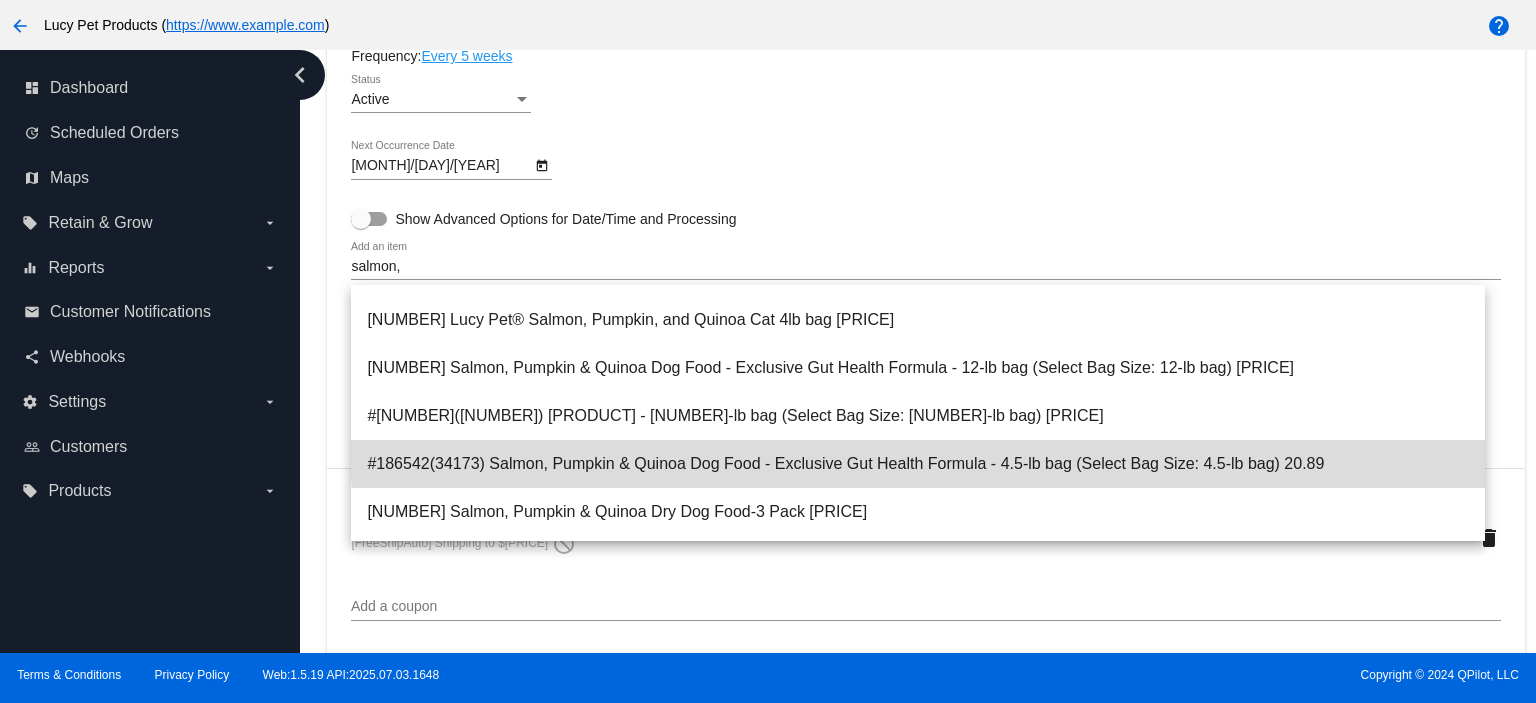 click on "#186542(34173) Salmon, Pumpkin & Quinoa Dog Food - Exclusive Gut Health Formula - 4.5-lb bag (Select Bag Size: 4.5-lb bag) 20.89" at bounding box center (918, 464) 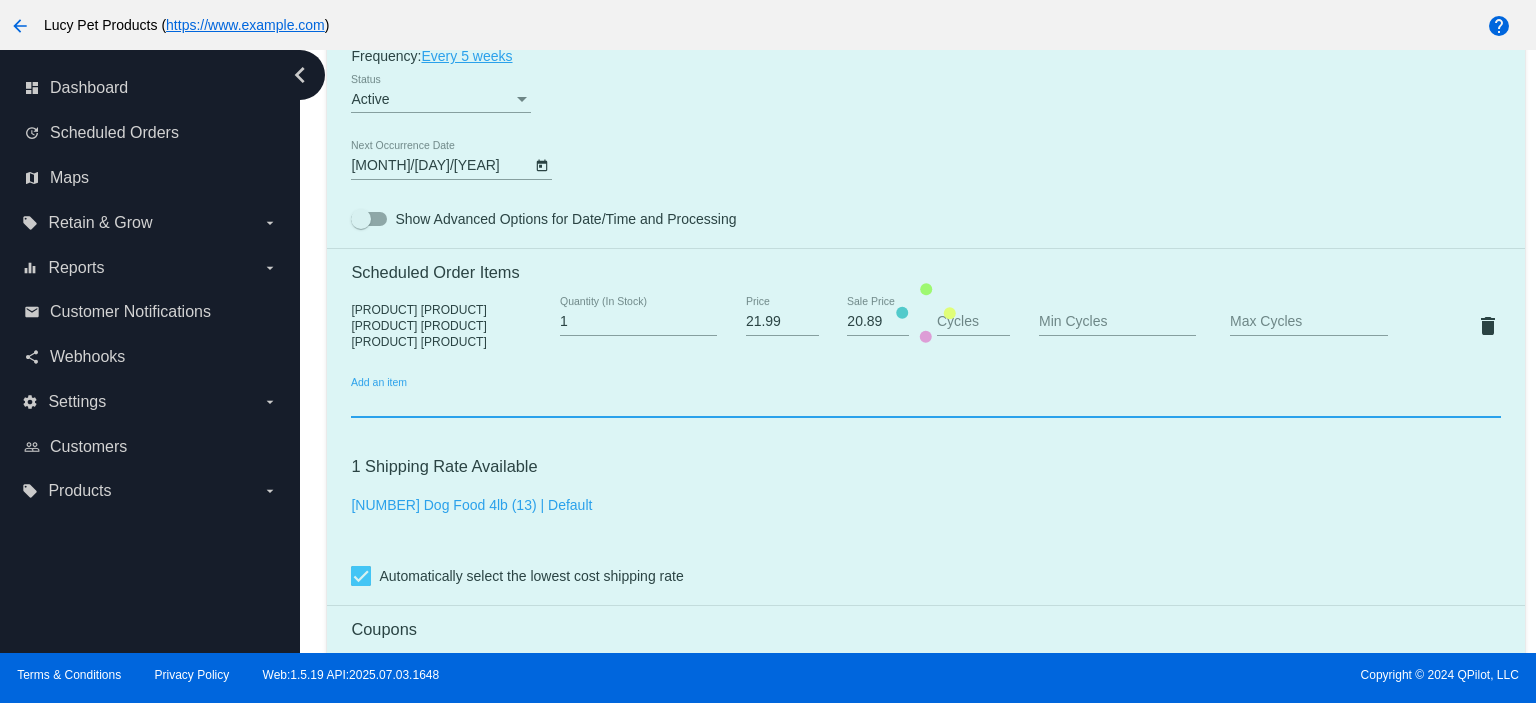 scroll, scrollTop: 1066, scrollLeft: 0, axis: vertical 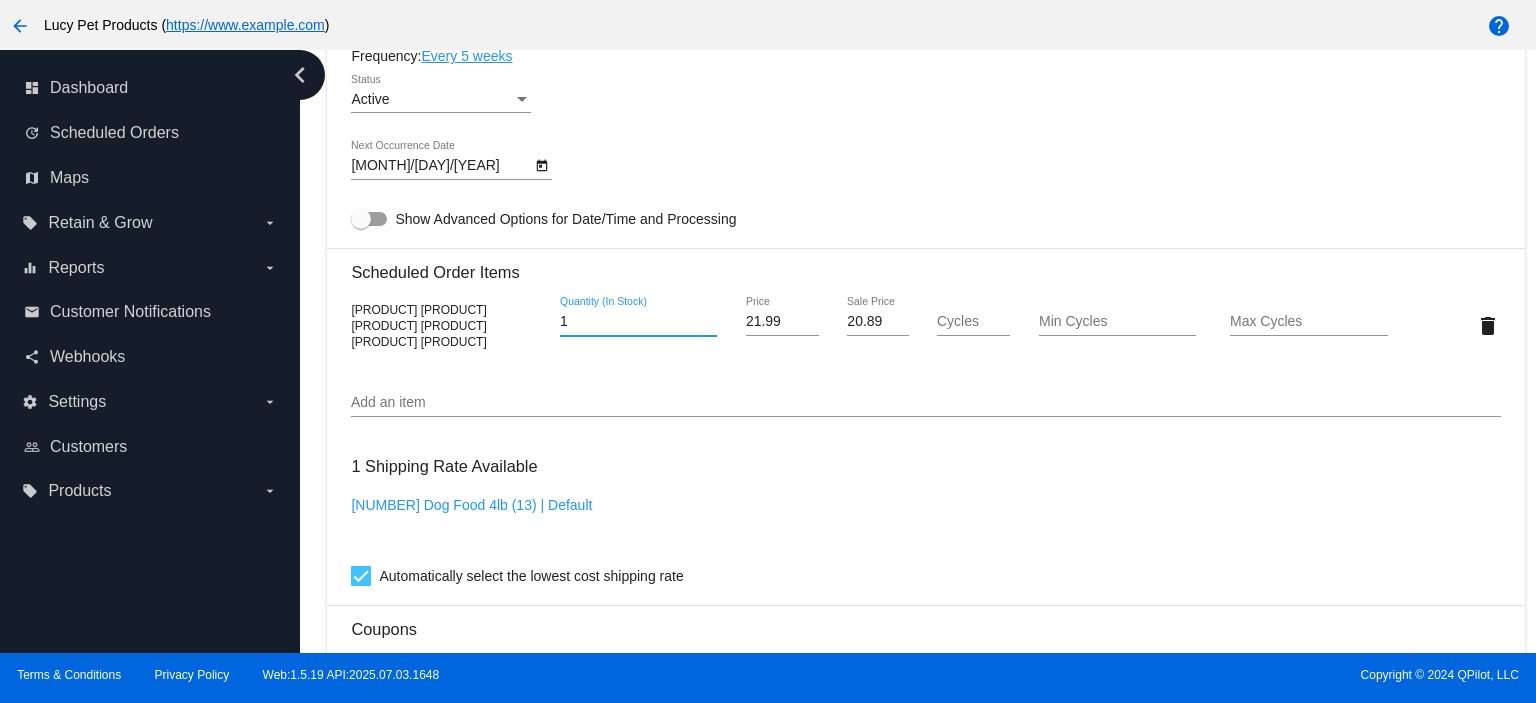 drag, startPoint x: 577, startPoint y: 331, endPoint x: 533, endPoint y: 329, distance: 44.04543 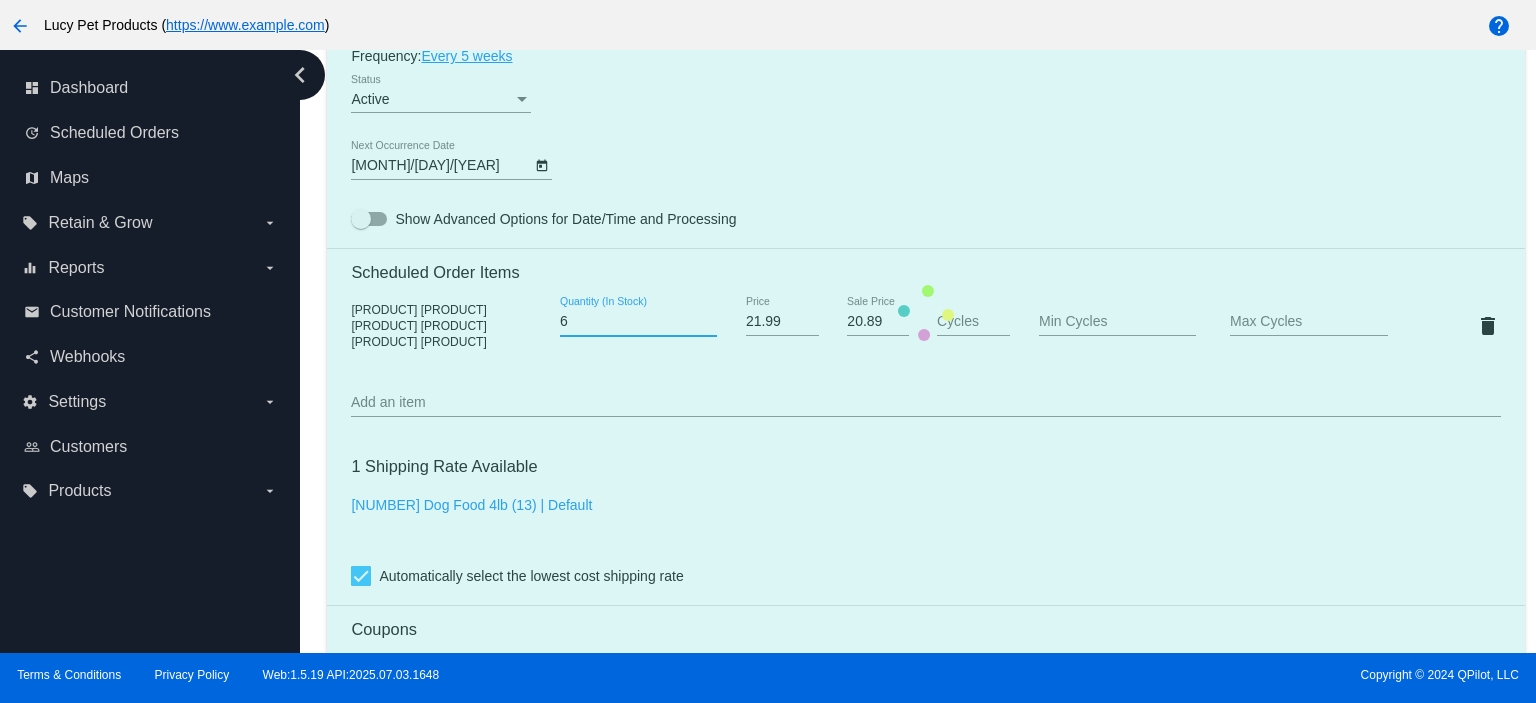 type on "6" 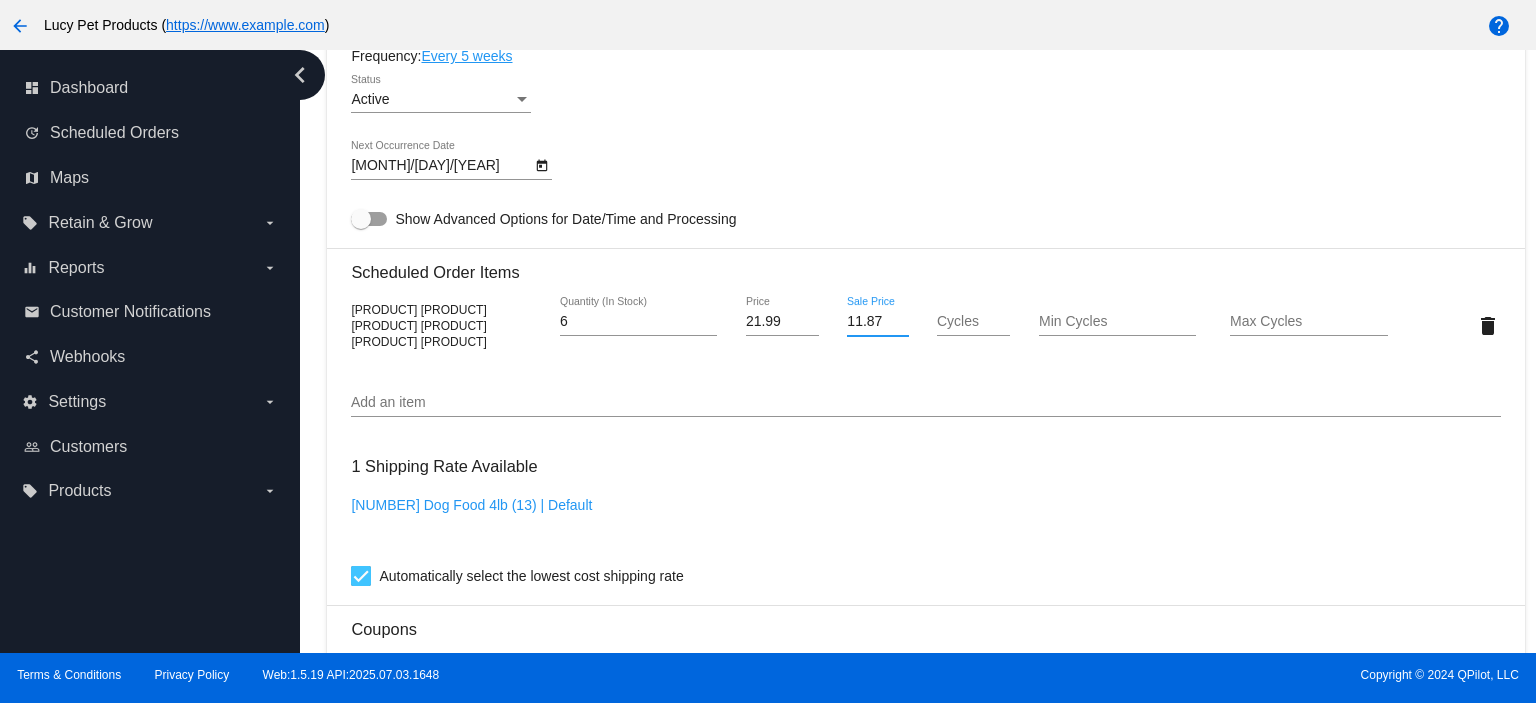 type on "11.87" 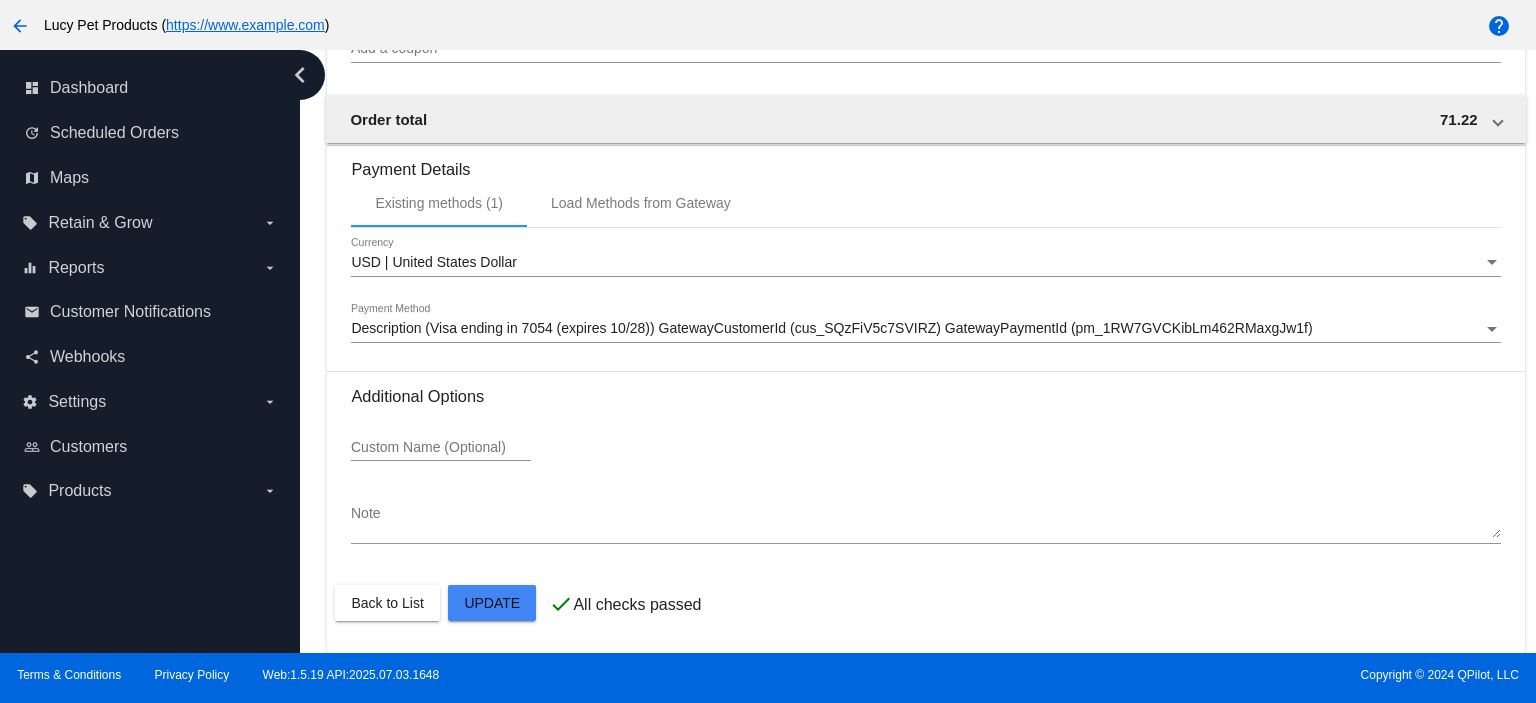 scroll, scrollTop: 1777, scrollLeft: 0, axis: vertical 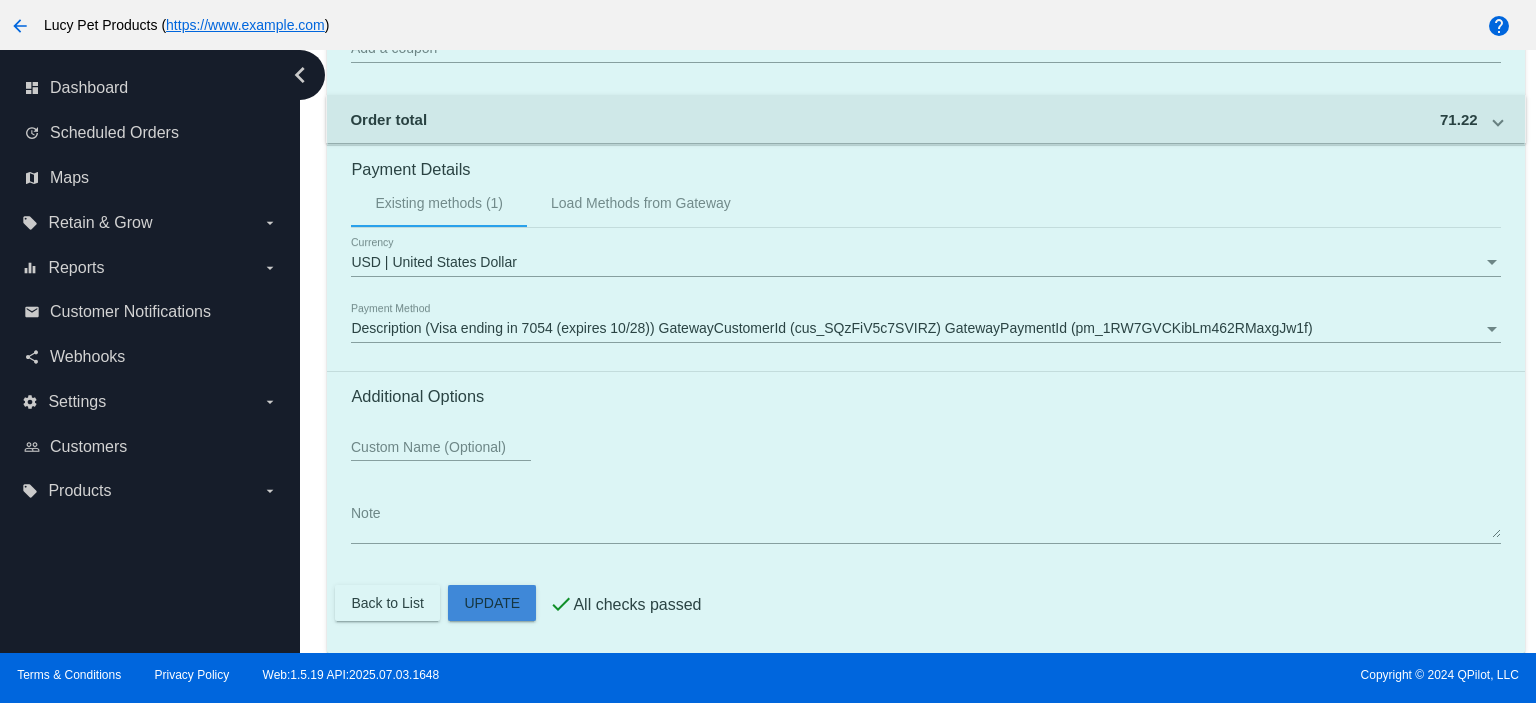 click on "Customer
6806772: [FIRST] [LAST]
[EMAIL]
Customer Shipping
Enter Shipping Address Select A Saved Address (0)
[FIRST]
Shipping First Name
[LAST]
Shipping Last Name
US | USA
Shipping Country
[NUMBER] [STREET]
Shipping Street 1
Shipping Street 2
[CITY]
Shipping City
AZ | [STATE]
Shipping State
[POSTAL_CODE]
Shipping Postcode
Scheduled Order Details
Frequency:
Every 5 weeks
Active
Status
6" at bounding box center [925, -381] 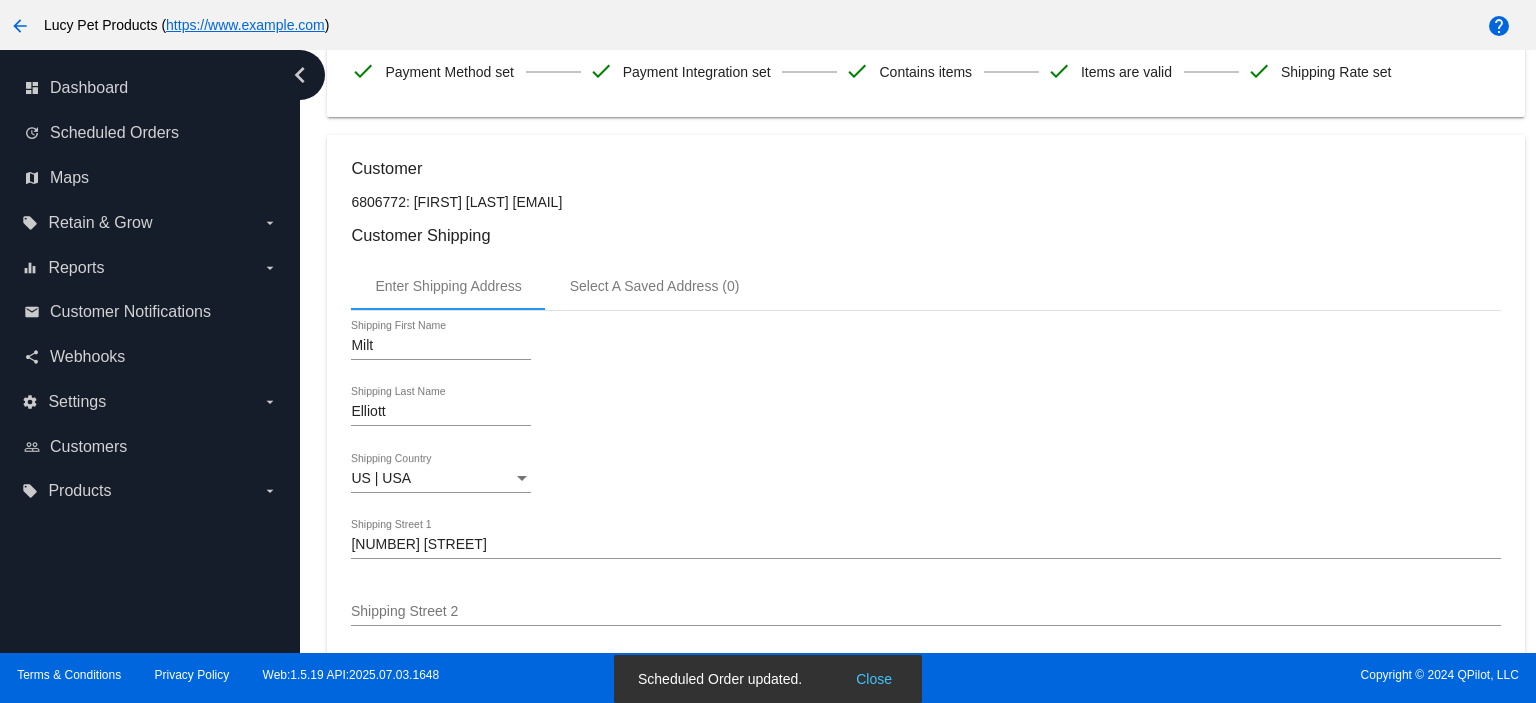 scroll, scrollTop: 44, scrollLeft: 0, axis: vertical 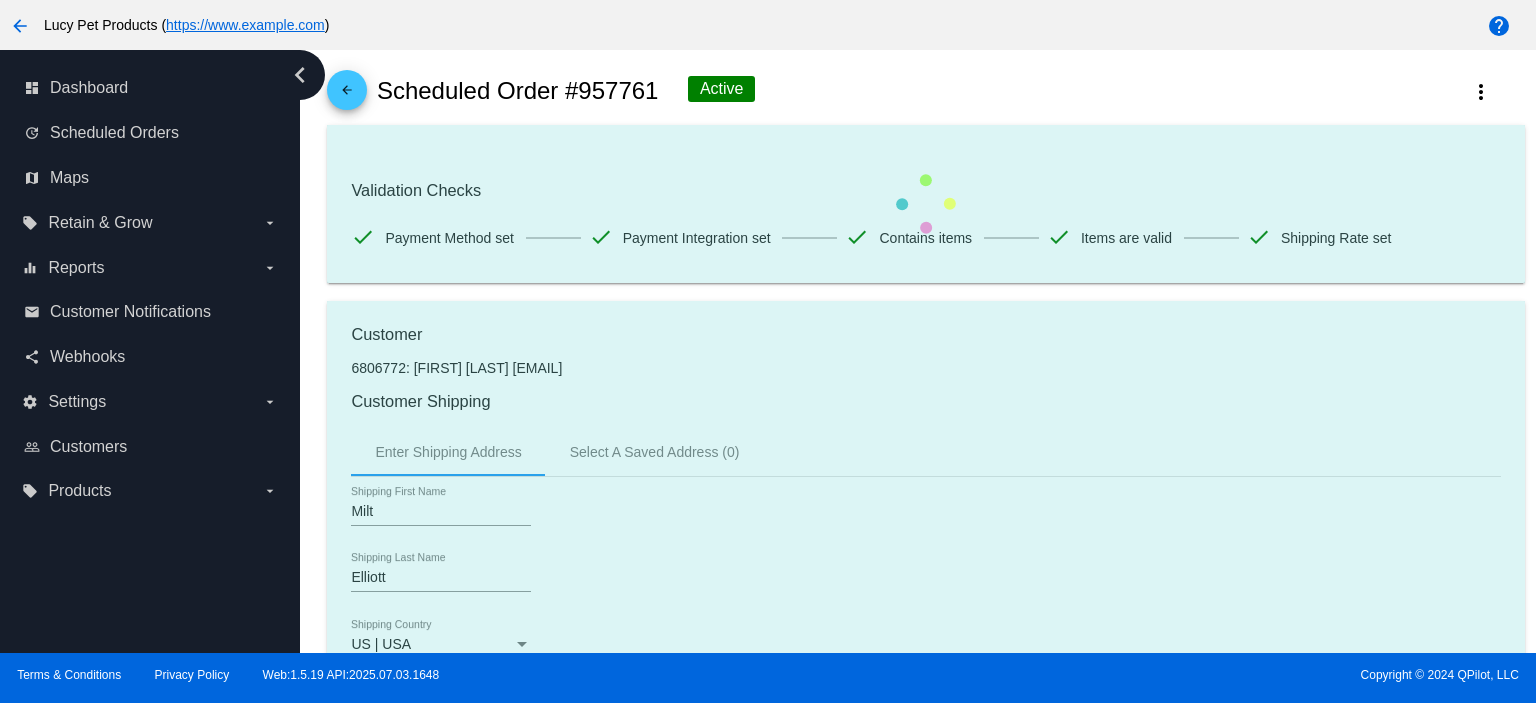 drag, startPoint x: 478, startPoint y: 369, endPoint x: 650, endPoint y: 355, distance: 172.56883 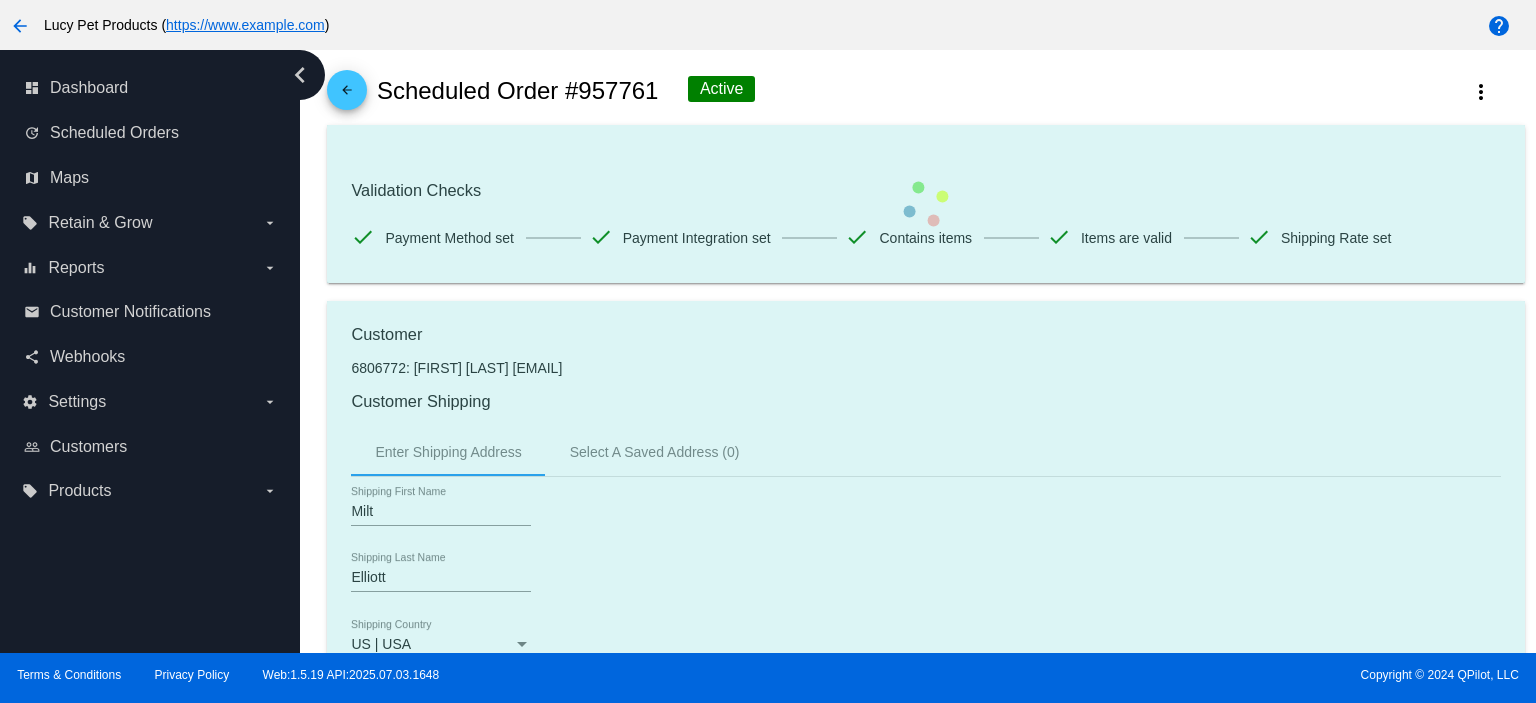click on "Customer
6806772: [FIRST] [LAST]
[EMAIL]
Customer Shipping
Enter Shipping Address Select A Saved Address (0)
[FIRST]
Shipping First Name
[LAST]
Shipping Last Name
US | USA
Shipping Country
[NUMBER] [STREET]
Shipping Street 1
Shipping Street 2
[CITY]
Shipping City
AZ | [STATE]
Shipping State
[POSTAL_CODE]
Shipping Postcode
Scheduled Order Details
Frequency:
Every 5 weeks
Active
Status
6" at bounding box center (925, 1336) 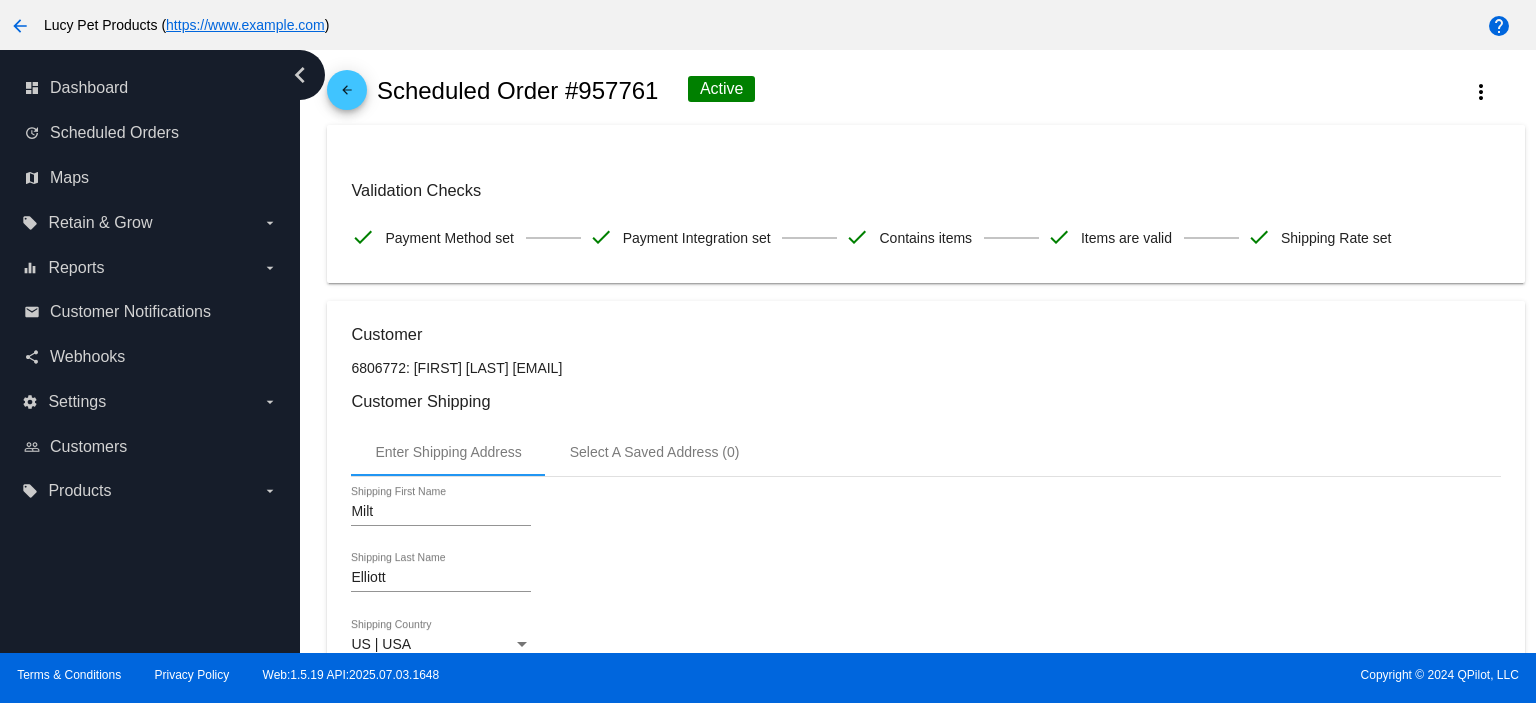 scroll, scrollTop: 44, scrollLeft: 0, axis: vertical 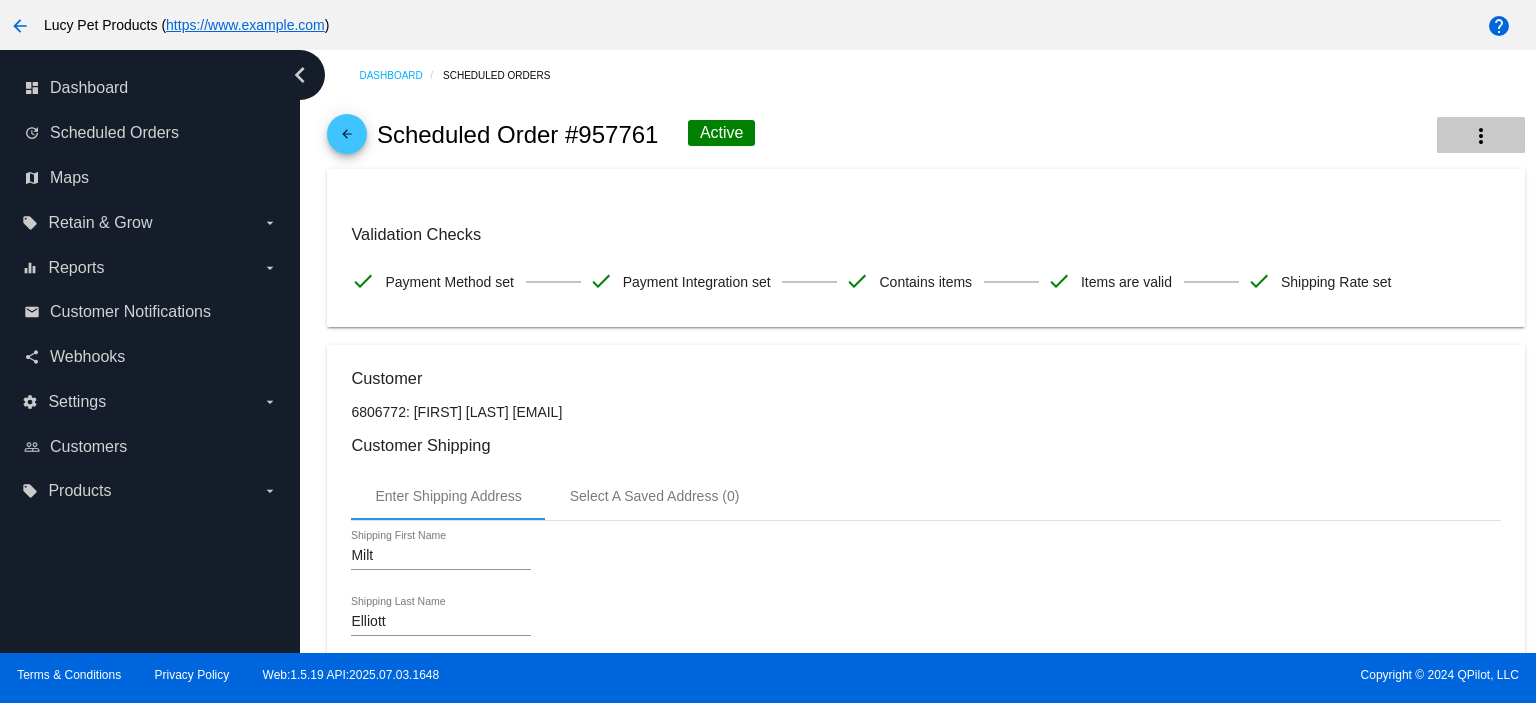 click on "more_vert" at bounding box center (1481, 135) 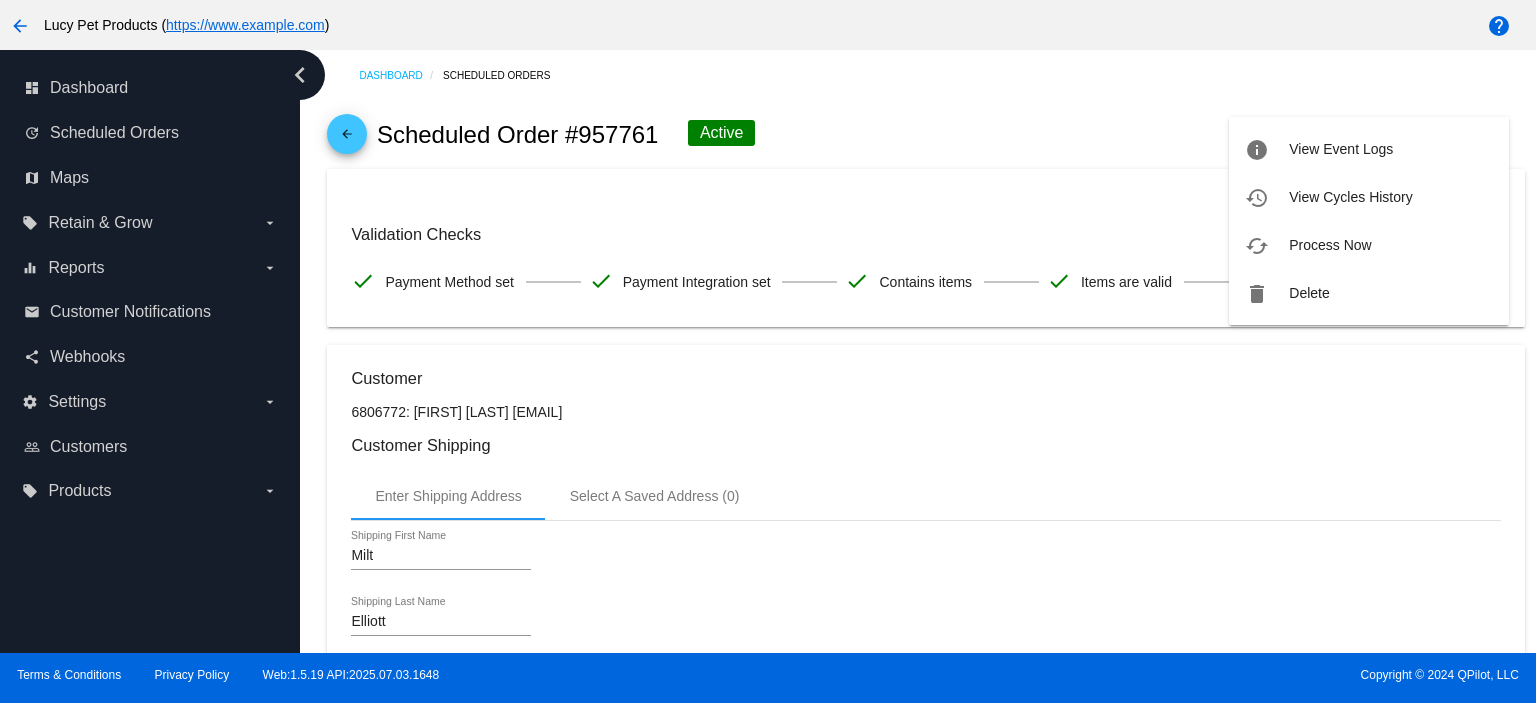 click on "Process Now" at bounding box center (1341, 149) 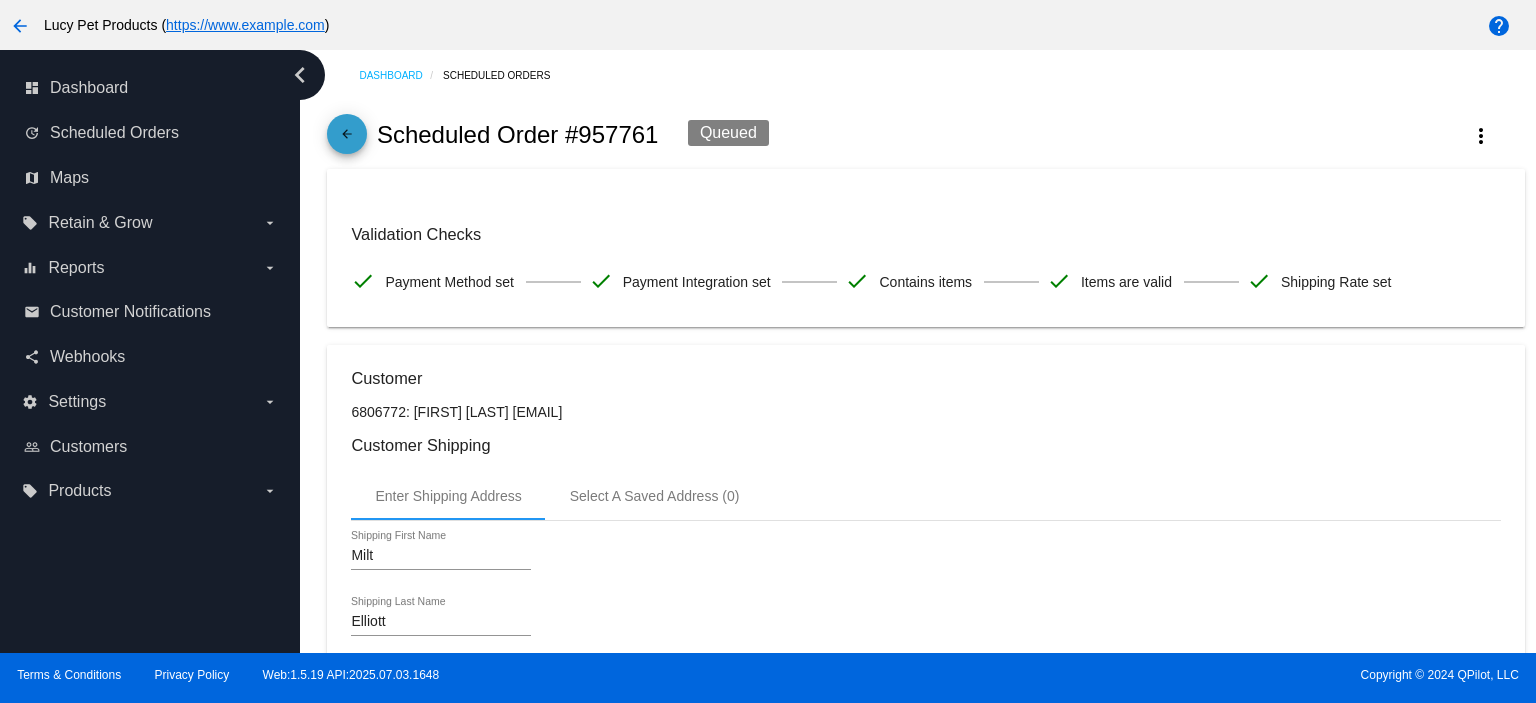 click on "arrow_back" at bounding box center [347, 139] 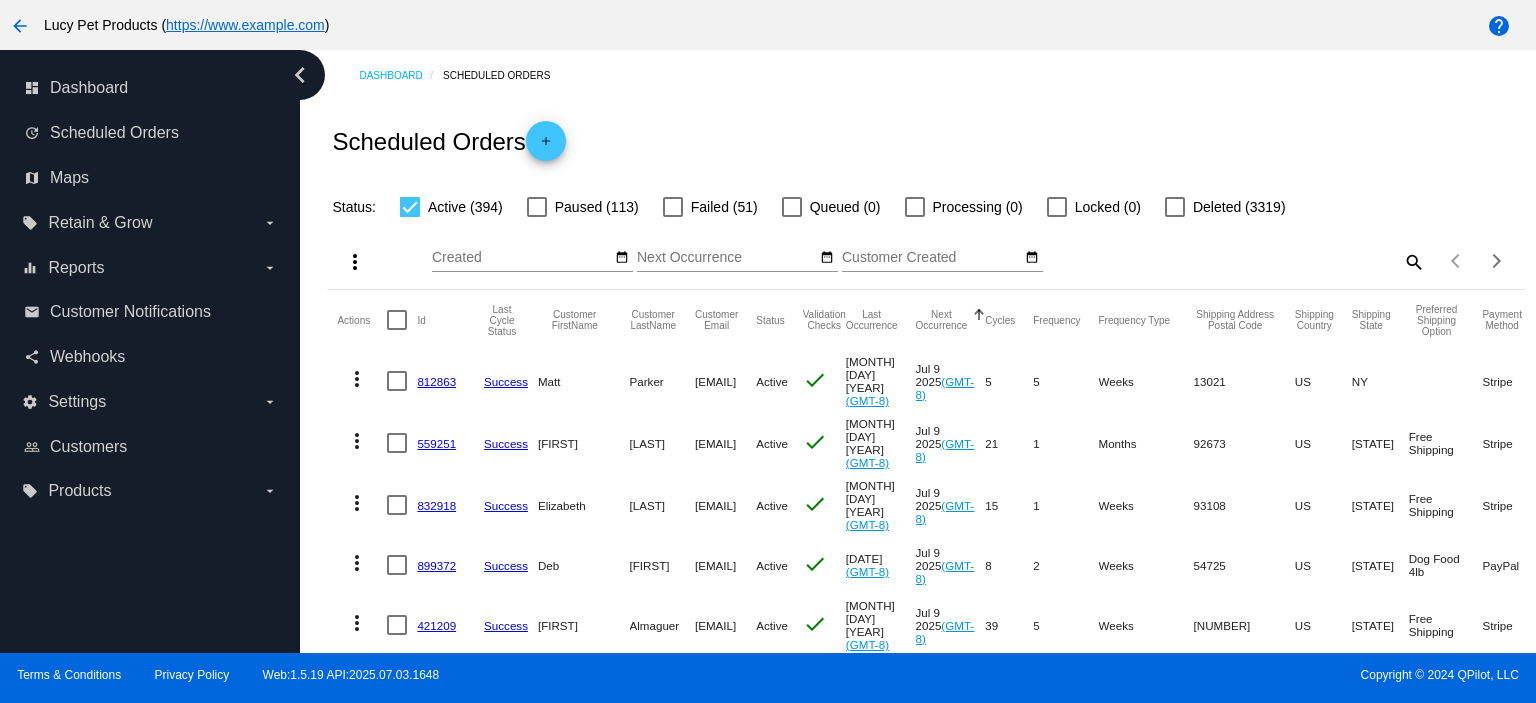 click on "search" at bounding box center [1413, 261] 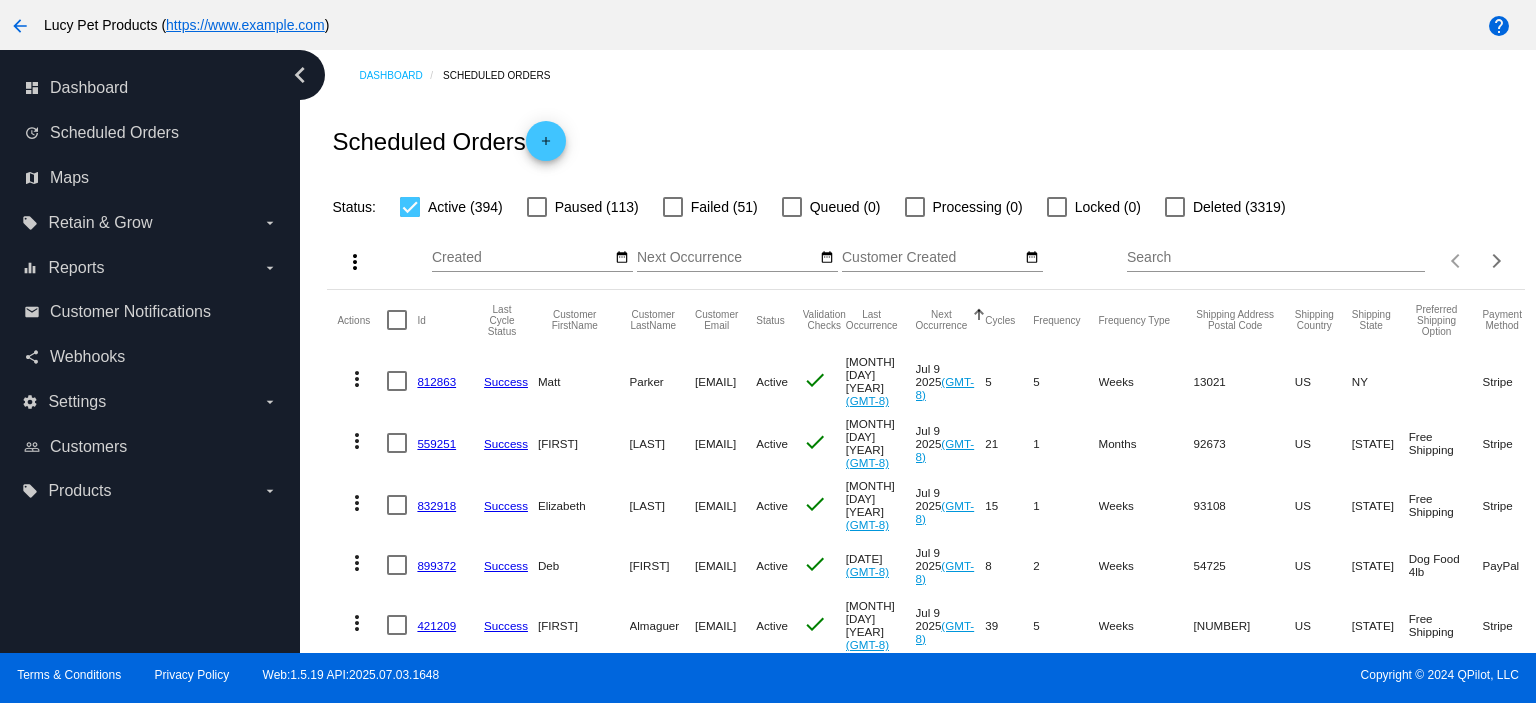 click on "Search" at bounding box center [1276, 258] 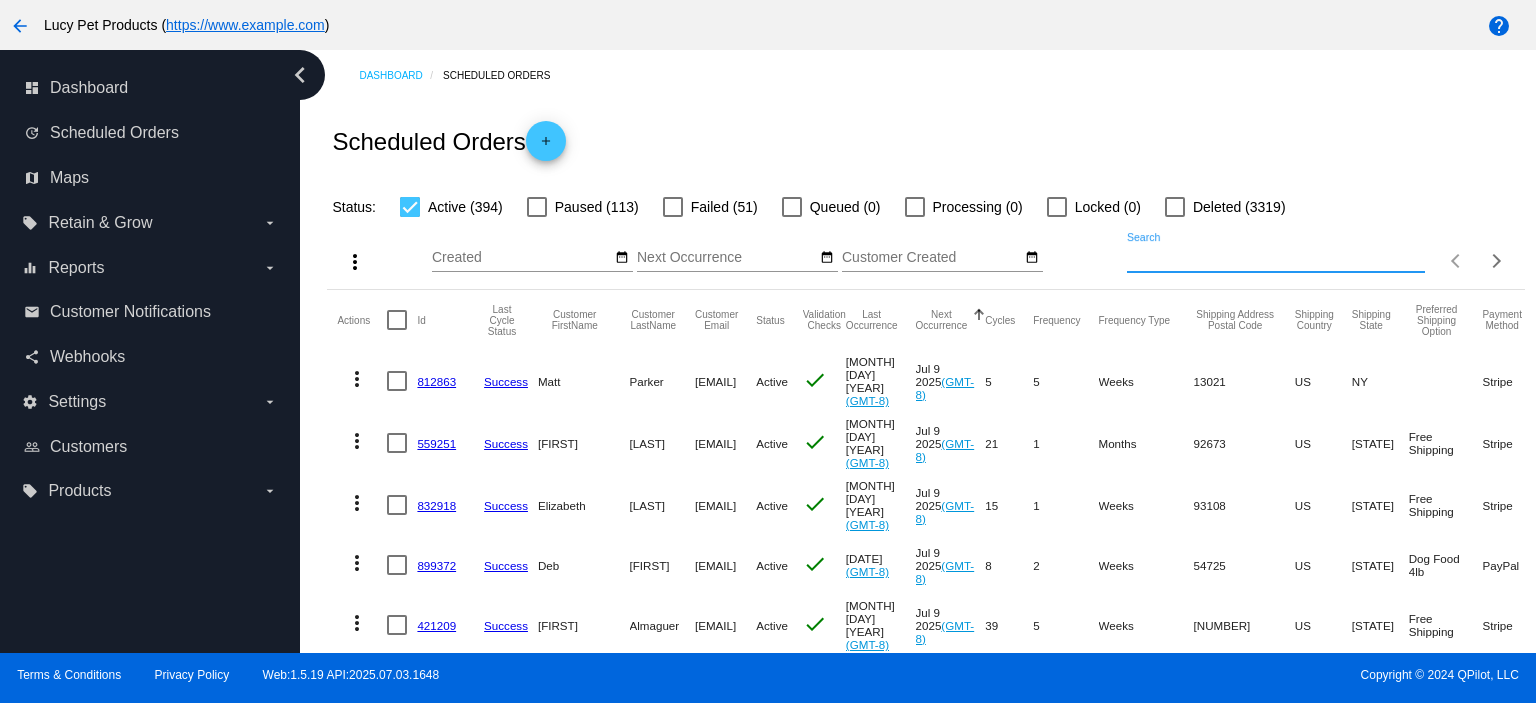 paste on "[EMAIL]" 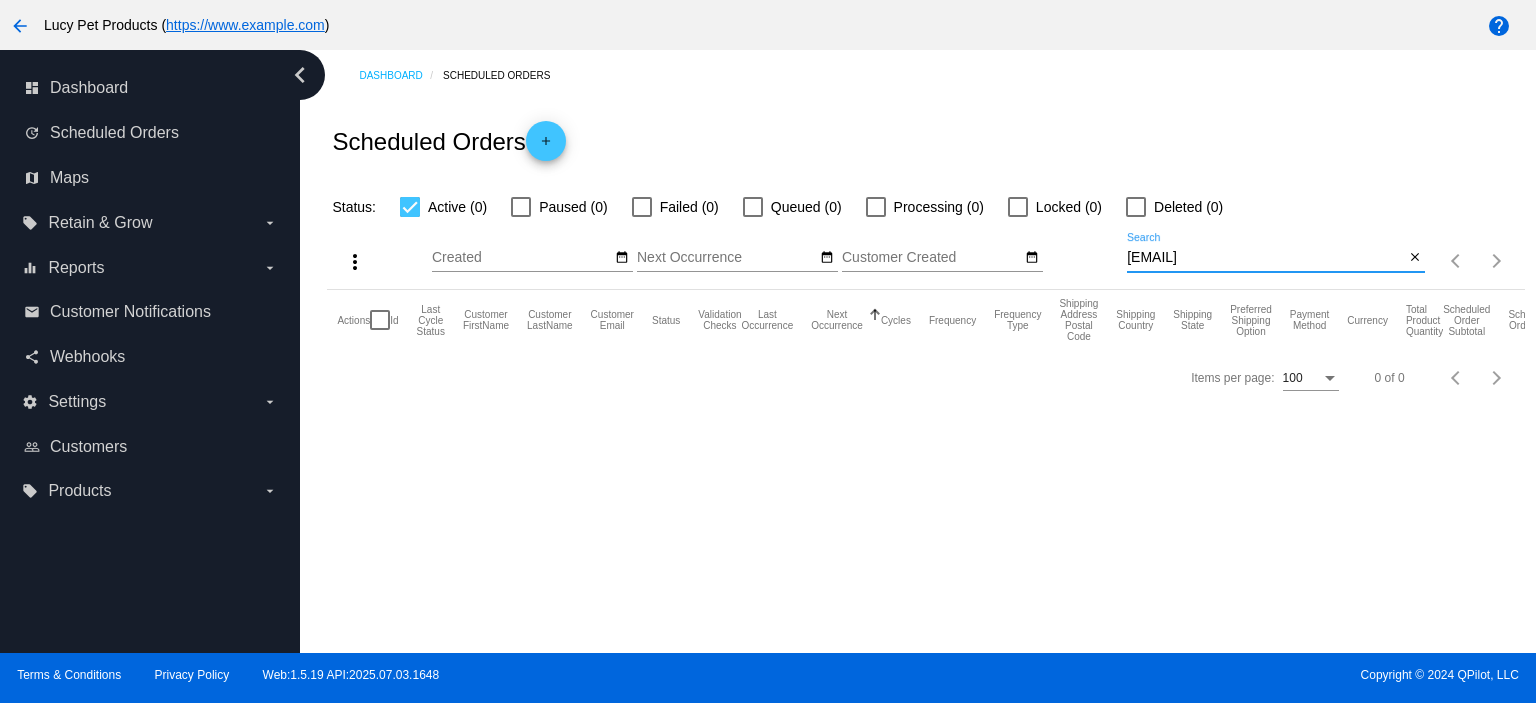 click on "[EMAIL]" at bounding box center (1265, 258) 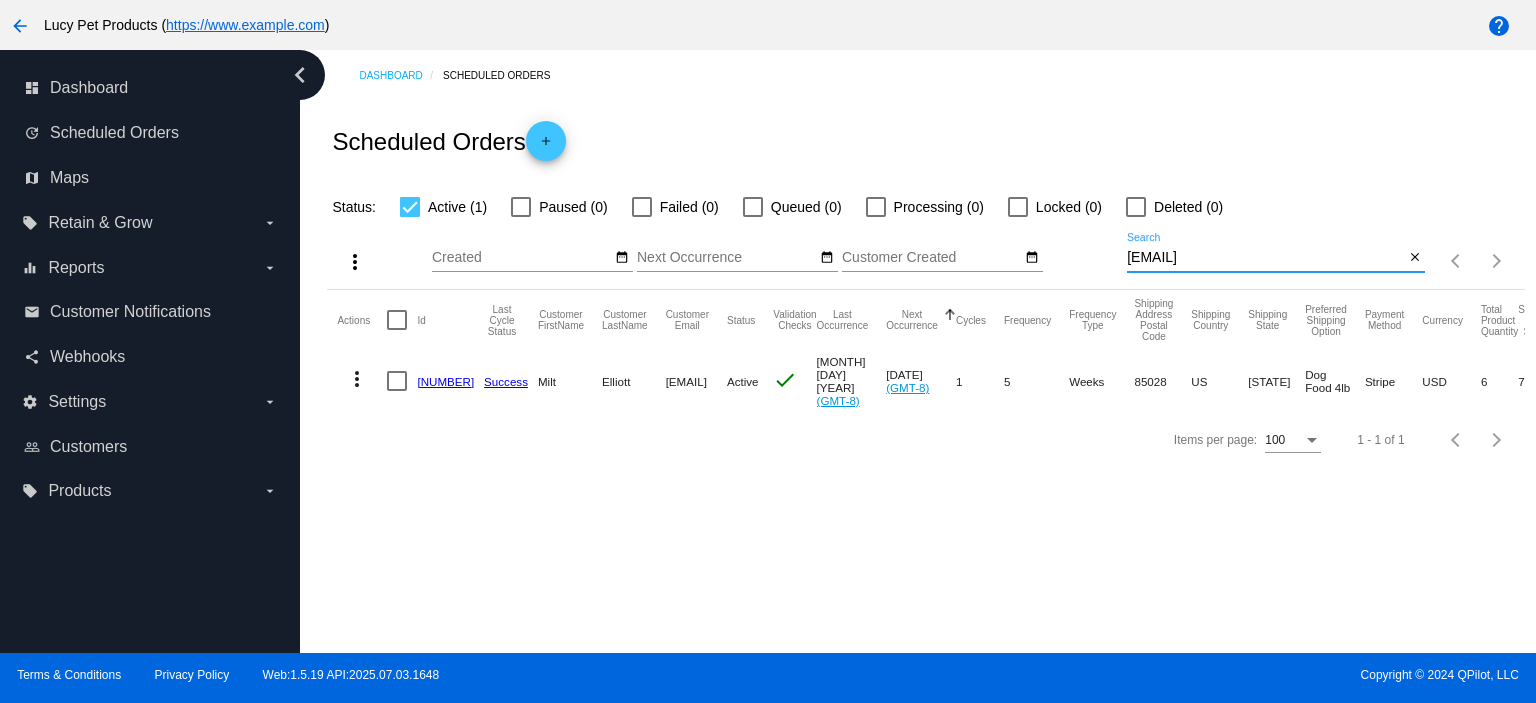 type on "[EMAIL]" 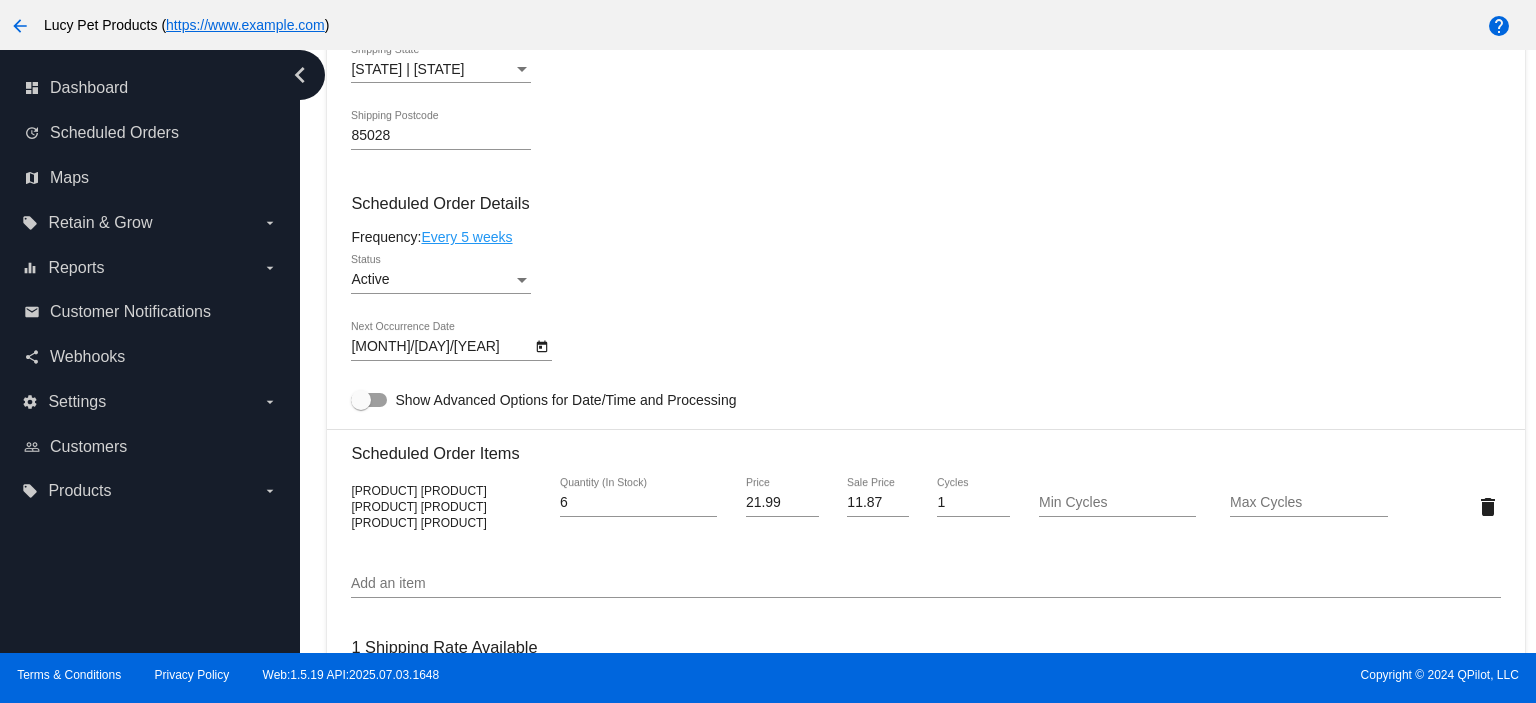 scroll, scrollTop: 1333, scrollLeft: 0, axis: vertical 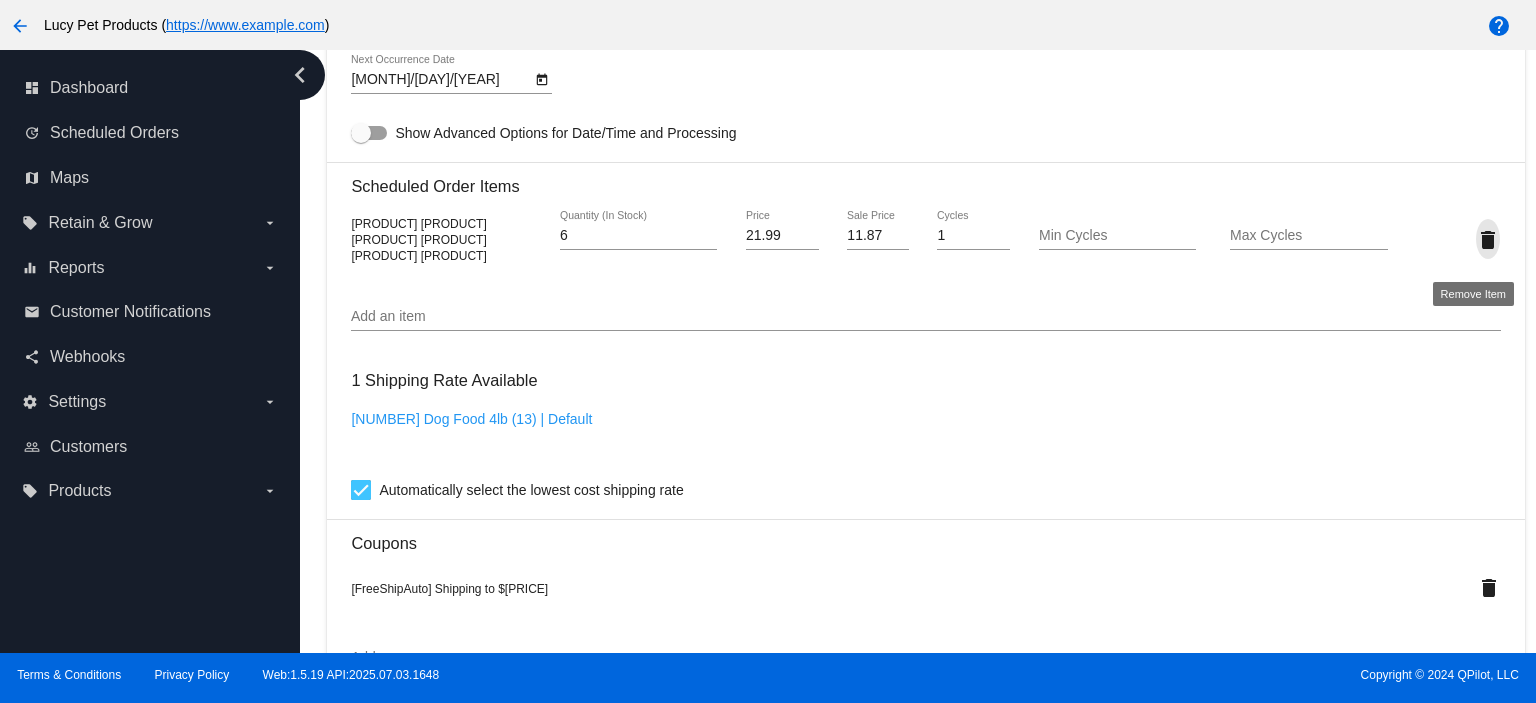 click on "delete" at bounding box center (1488, 240) 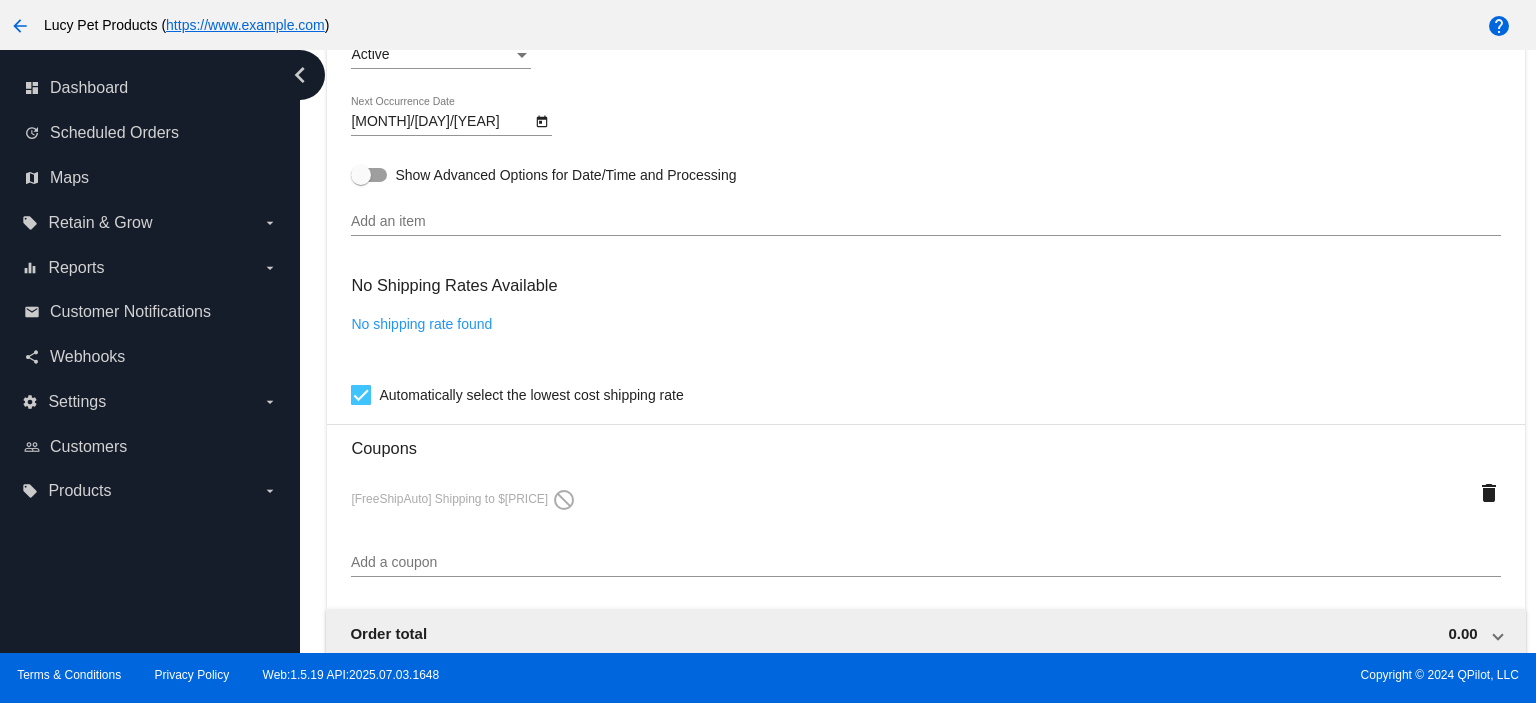 scroll, scrollTop: 1376, scrollLeft: 0, axis: vertical 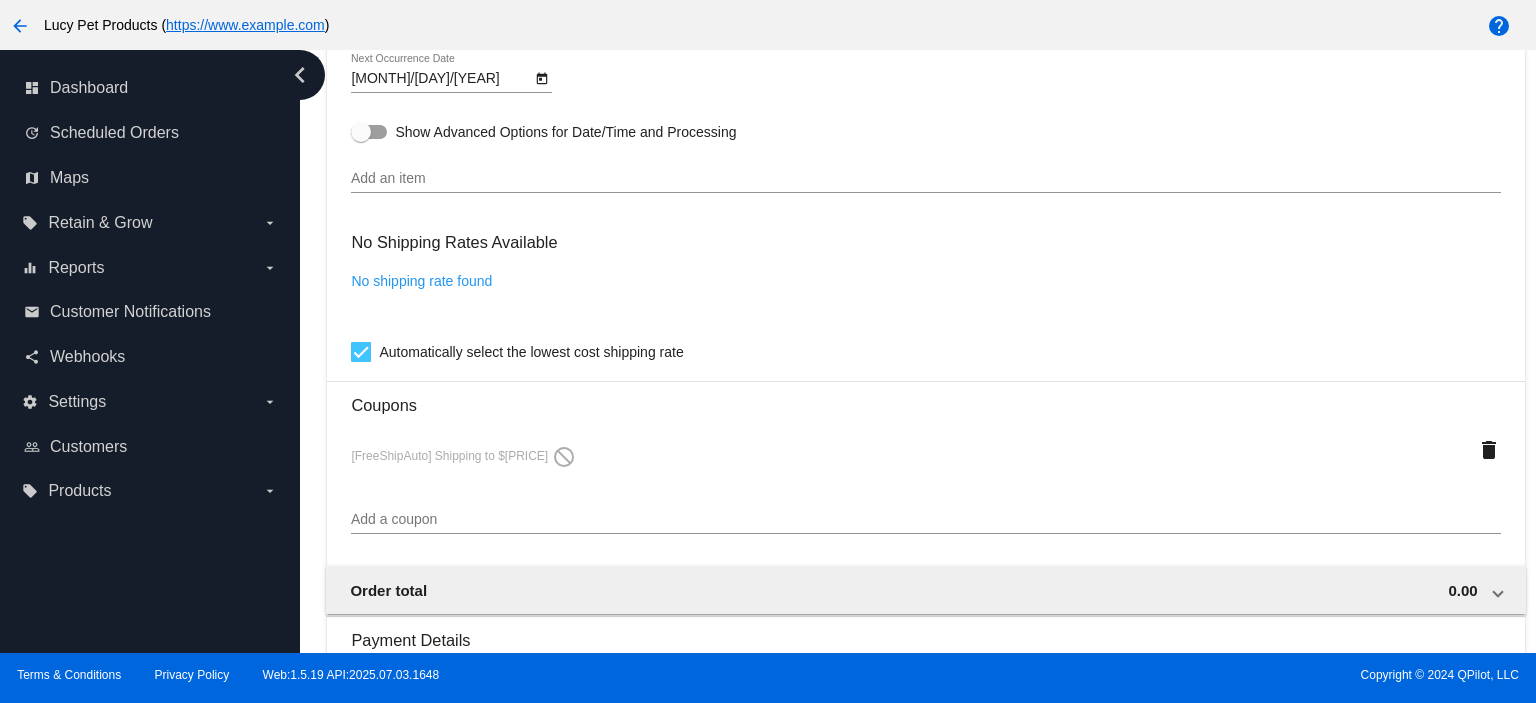 click on "Add an item" at bounding box center [925, 179] 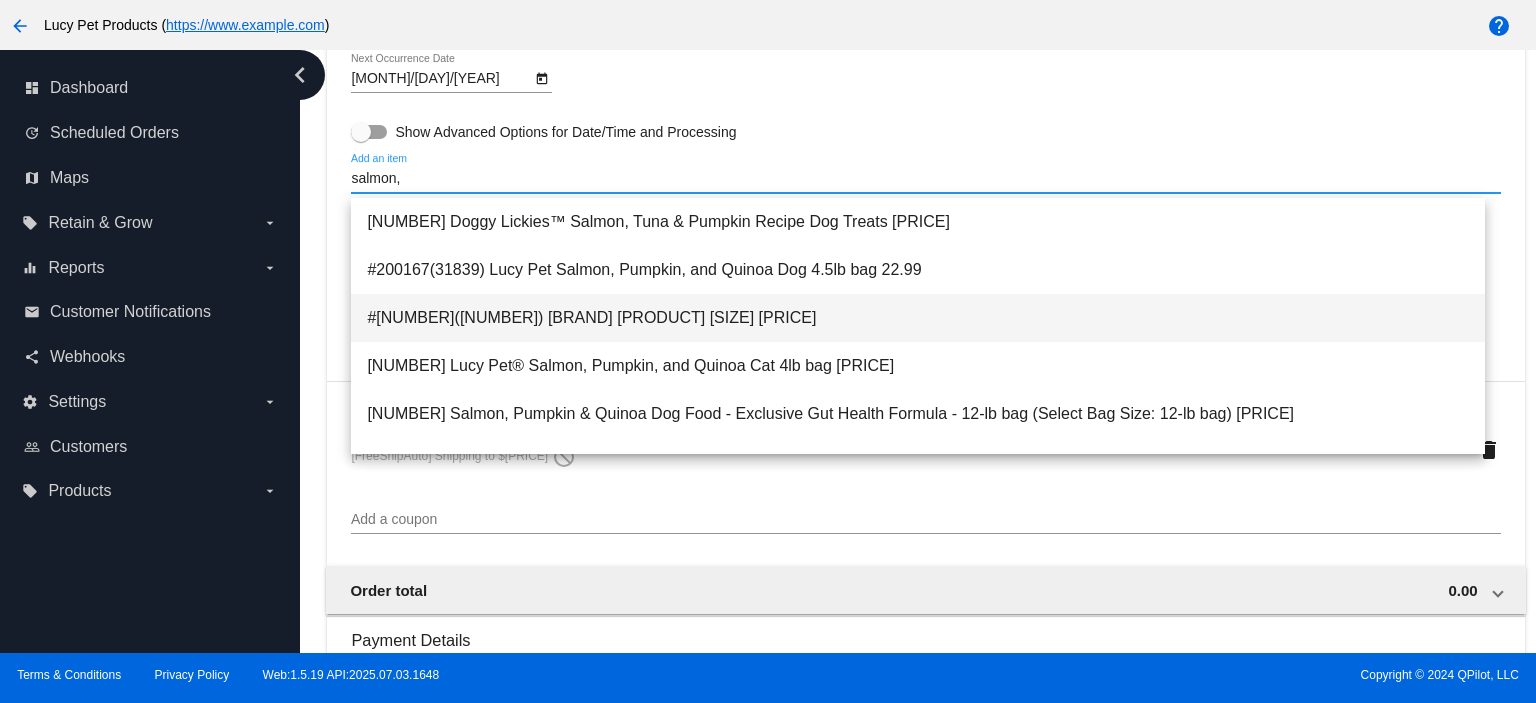 scroll, scrollTop: 133, scrollLeft: 0, axis: vertical 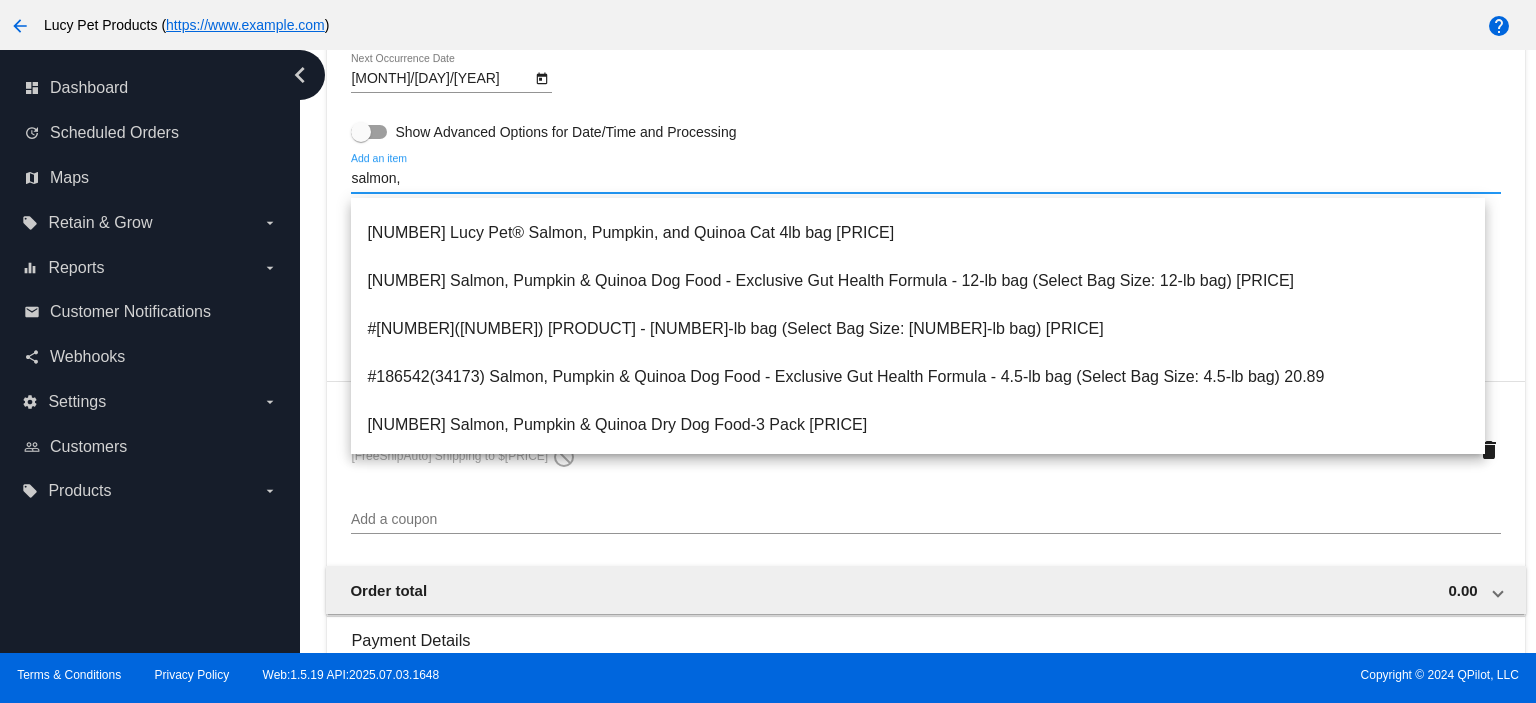 type on "salmon," 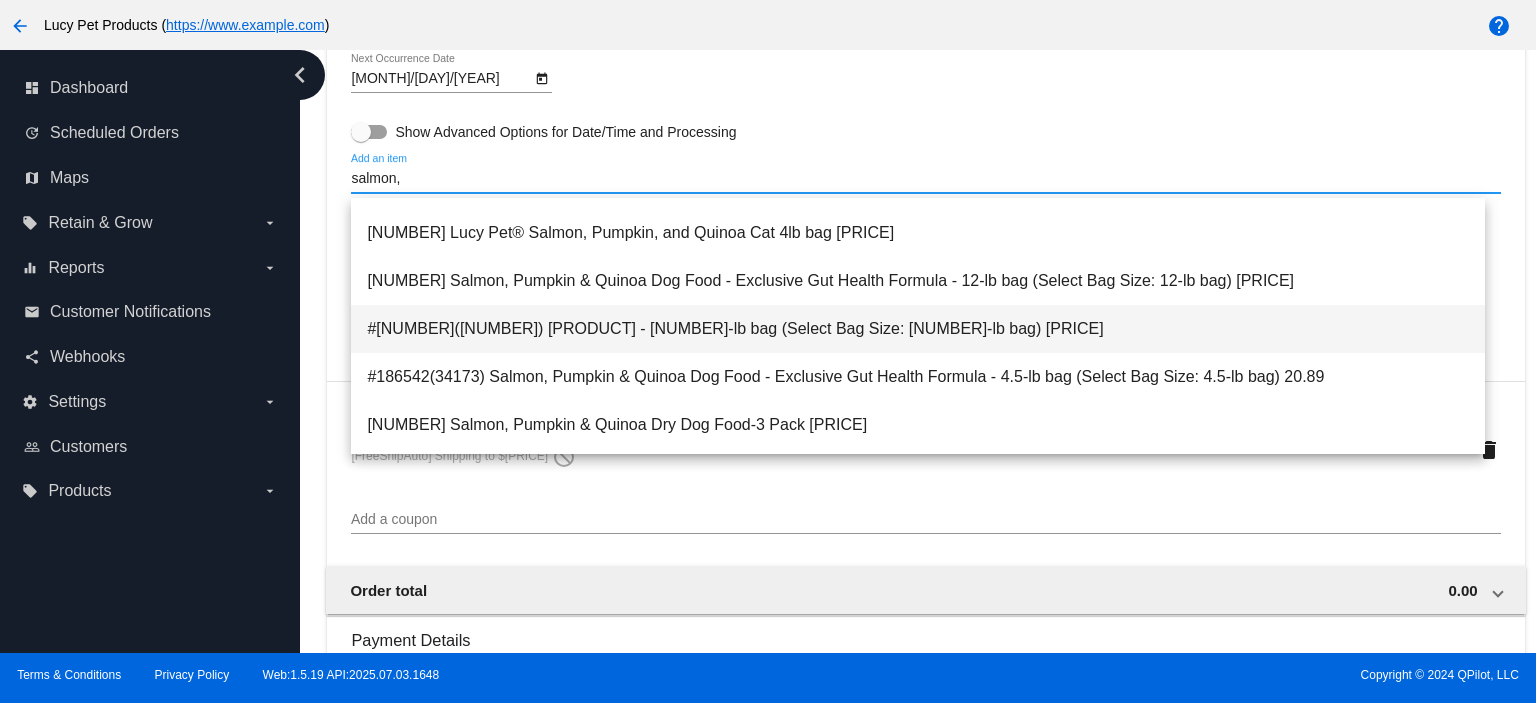click on "#[NUMBER]([NUMBER]) [PRODUCT] - [NUMBER]-lb bag (Select Bag Size: [NUMBER]-lb bag) [PRICE]" at bounding box center [918, 329] 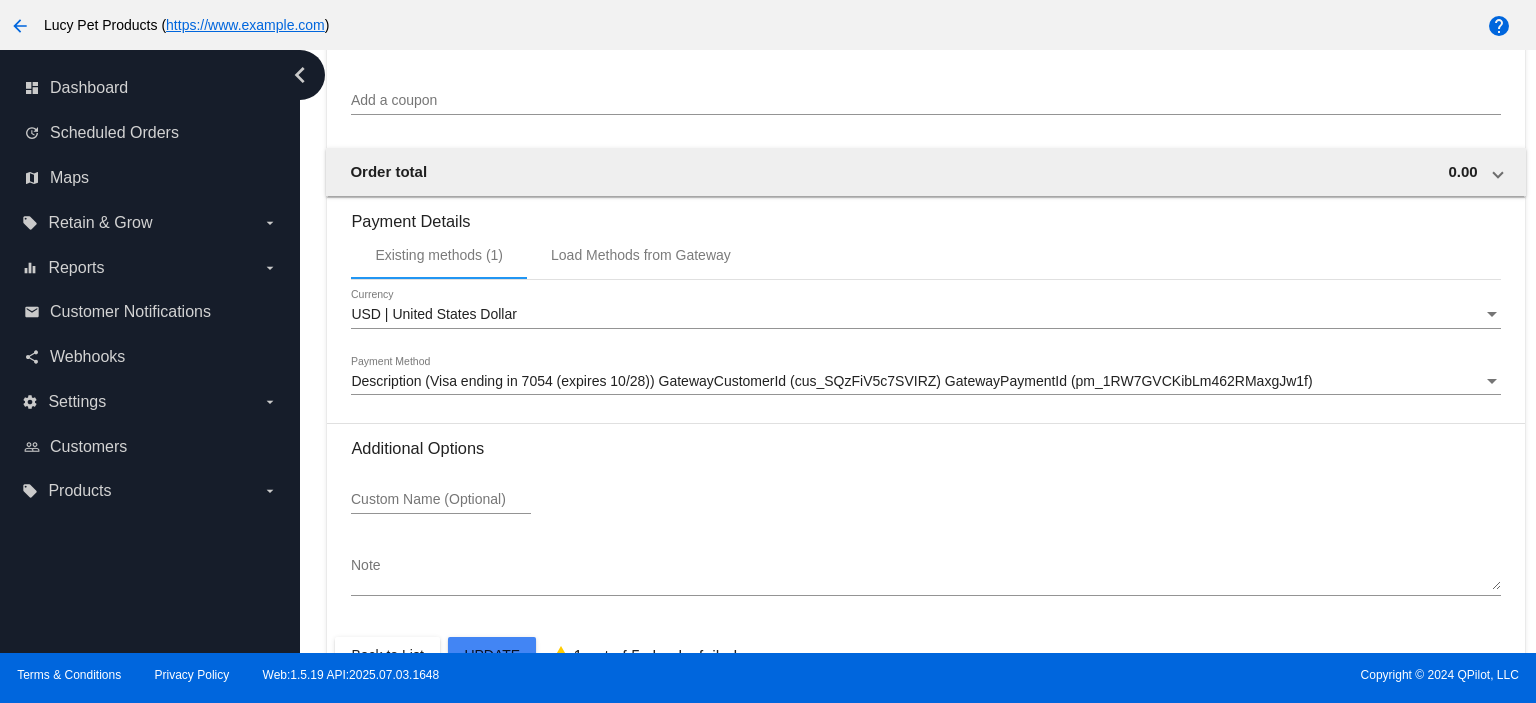 scroll, scrollTop: 2016, scrollLeft: 0, axis: vertical 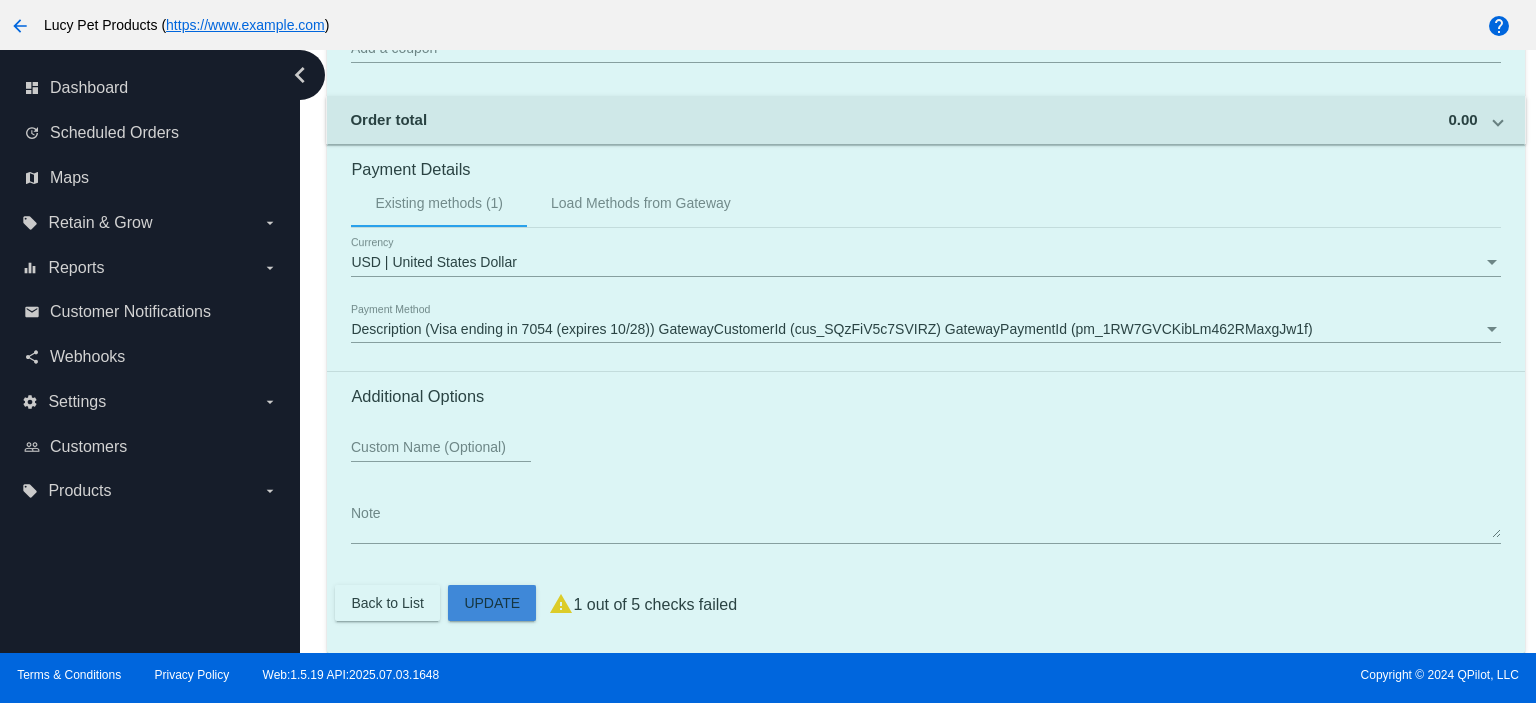 click on "Customer
6806772: [FIRST] [LAST]
[EMAIL]
Customer Shipping
Enter Shipping Address Select A Saved Address (0)
[FIRST]
Shipping First Name
[LAST]
Shipping Last Name
US | USA
Shipping Country
[STREET]
Shipping Street 1
Shipping Street 2
[CITY]
Shipping City
AZ | Arizona
Shipping State
[POSTAL_CODE]
Shipping Postcode
Scheduled Order Details
Frequency:
Every 5 weeks
Active
Status
1" at bounding box center (925, -414) 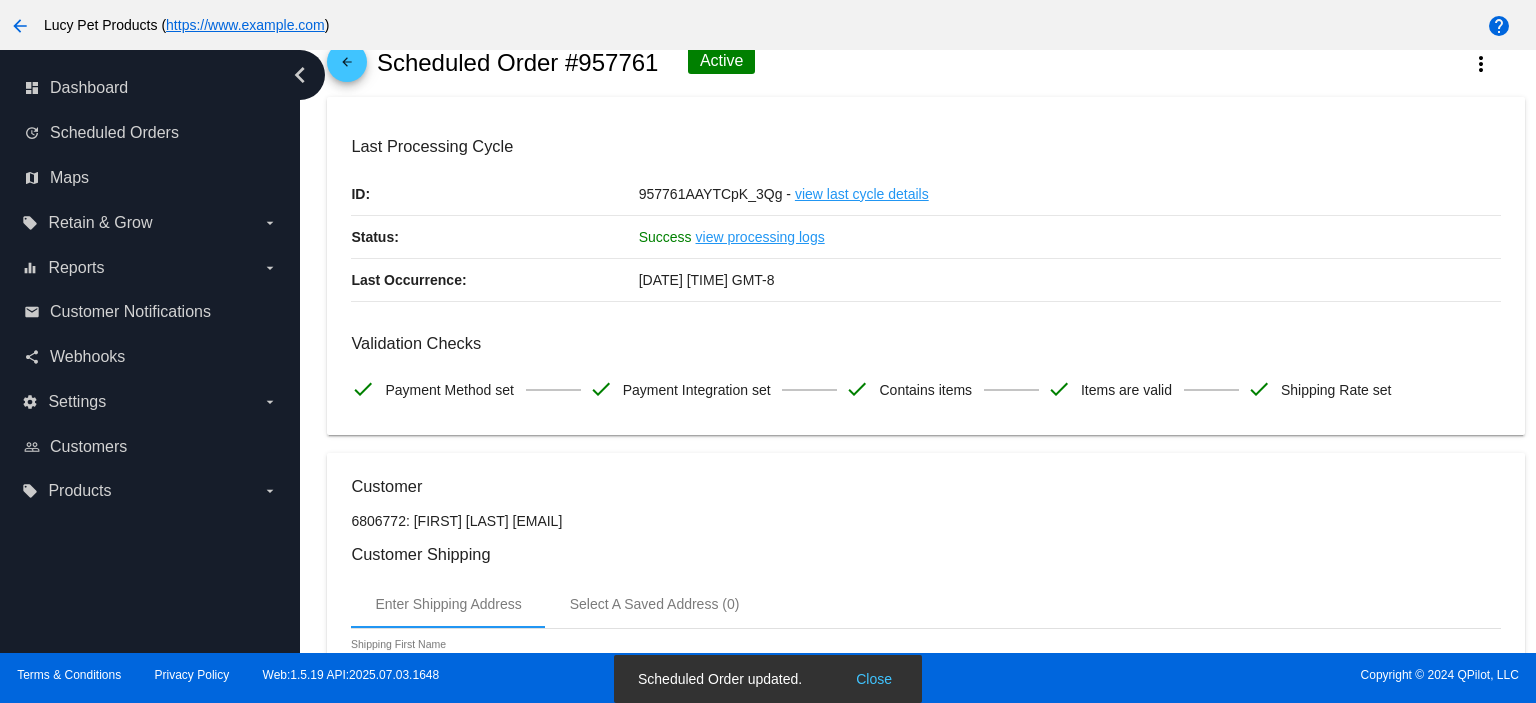 scroll, scrollTop: 0, scrollLeft: 0, axis: both 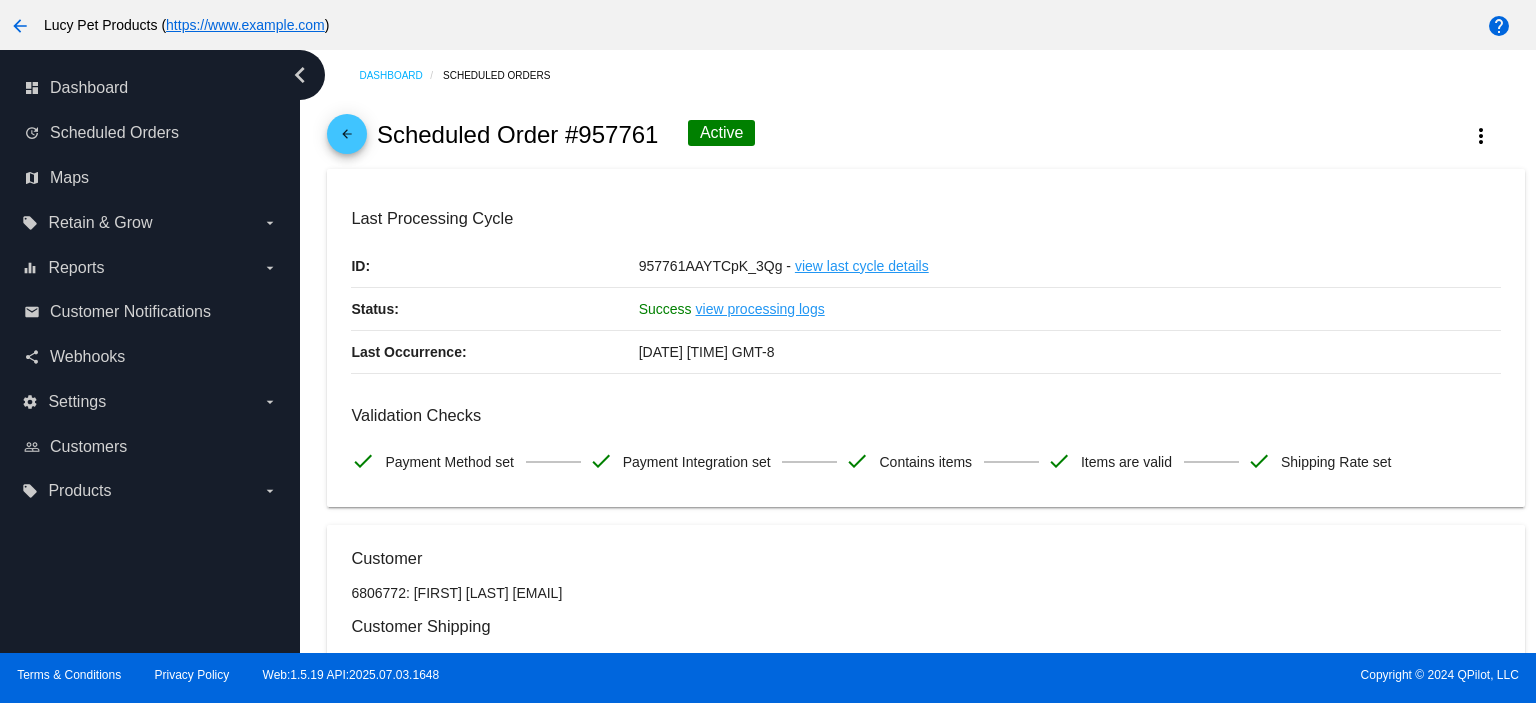 click on "arrow_back" at bounding box center [347, 139] 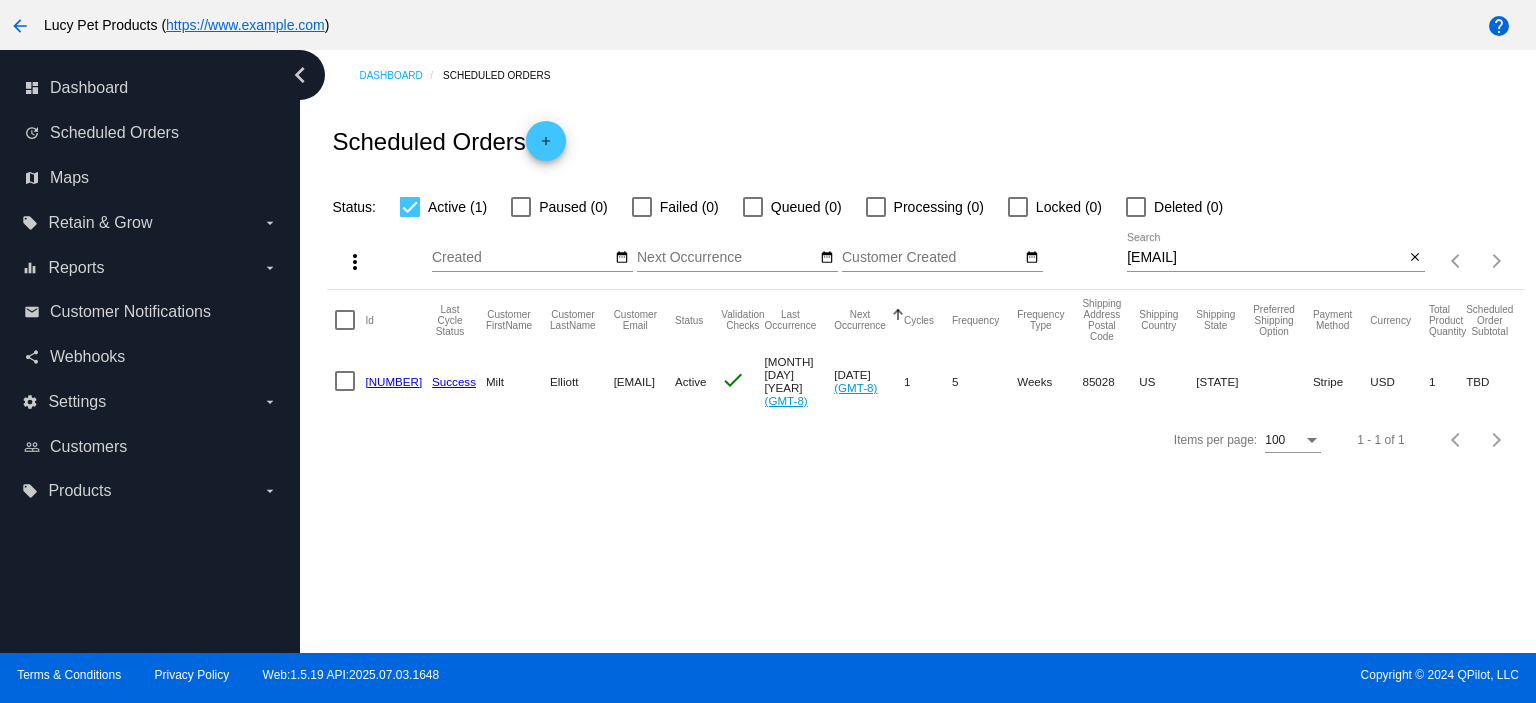 scroll, scrollTop: 0, scrollLeft: 0, axis: both 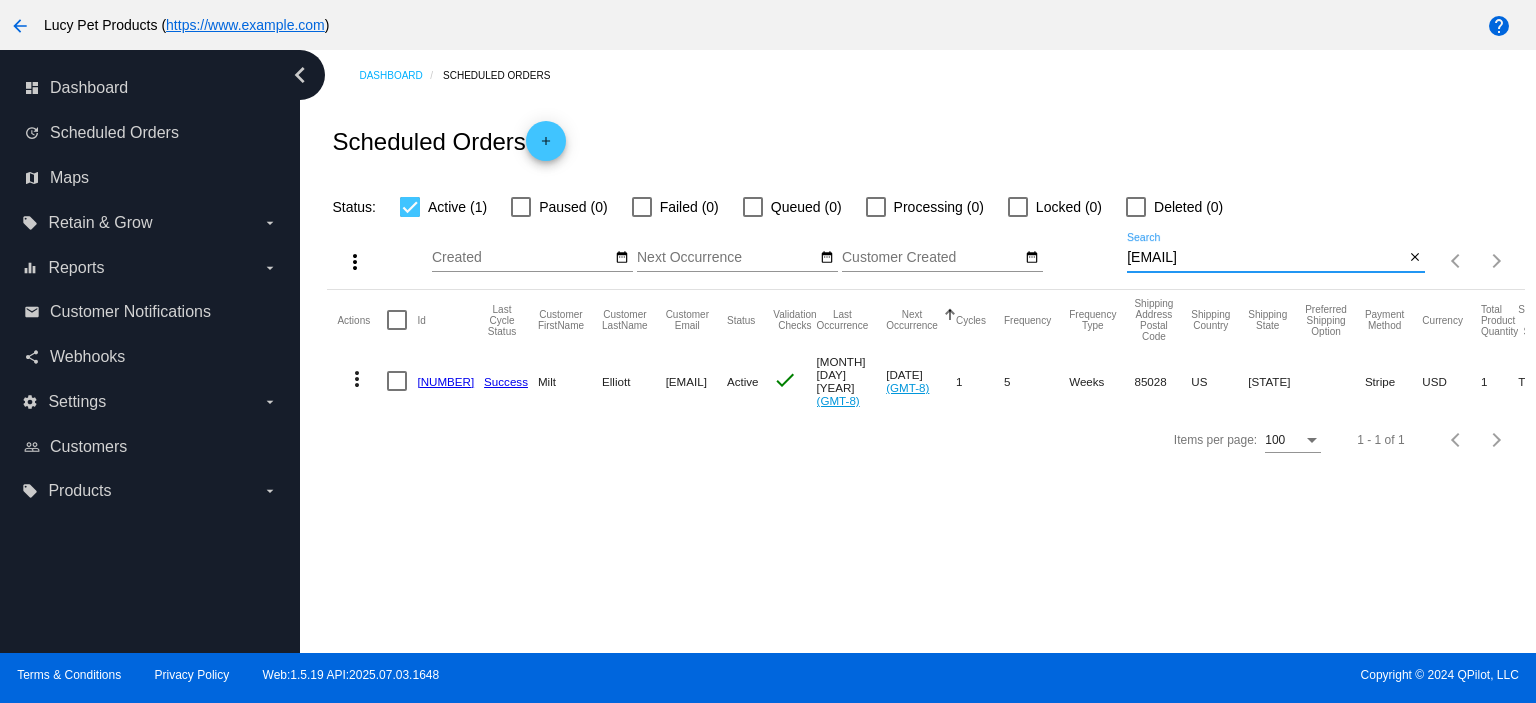 drag, startPoint x: 1288, startPoint y: 259, endPoint x: 1134, endPoint y: 257, distance: 154.01299 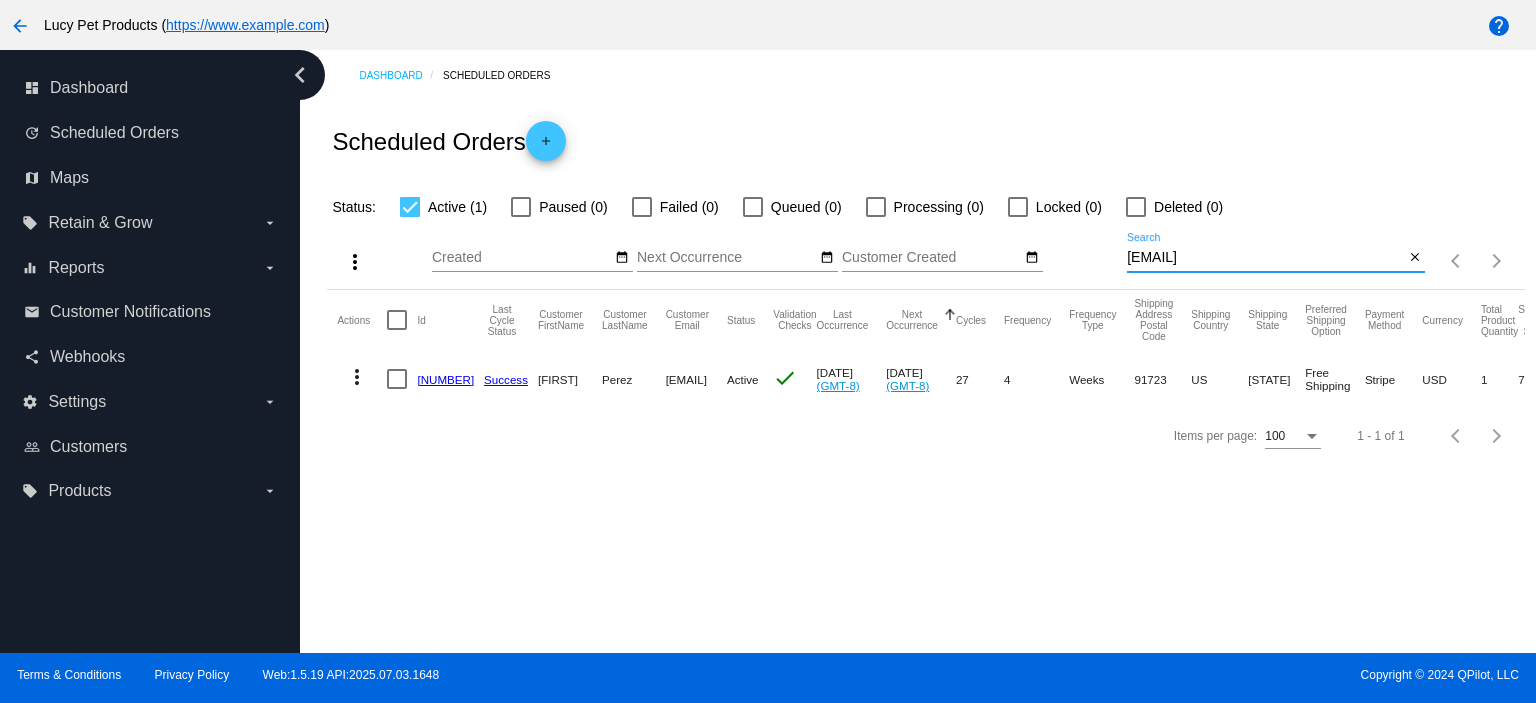 type on "[EMAIL]" 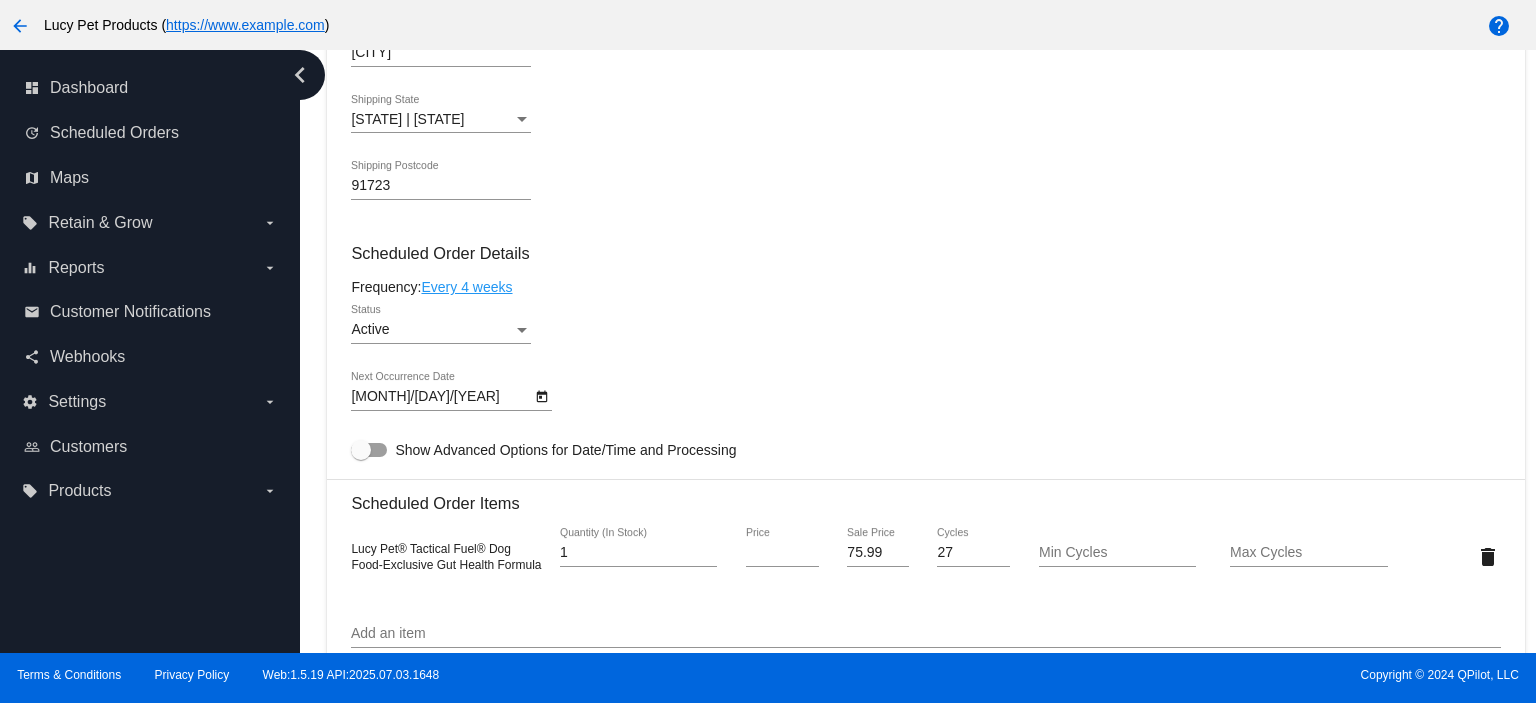 scroll, scrollTop: 1066, scrollLeft: 0, axis: vertical 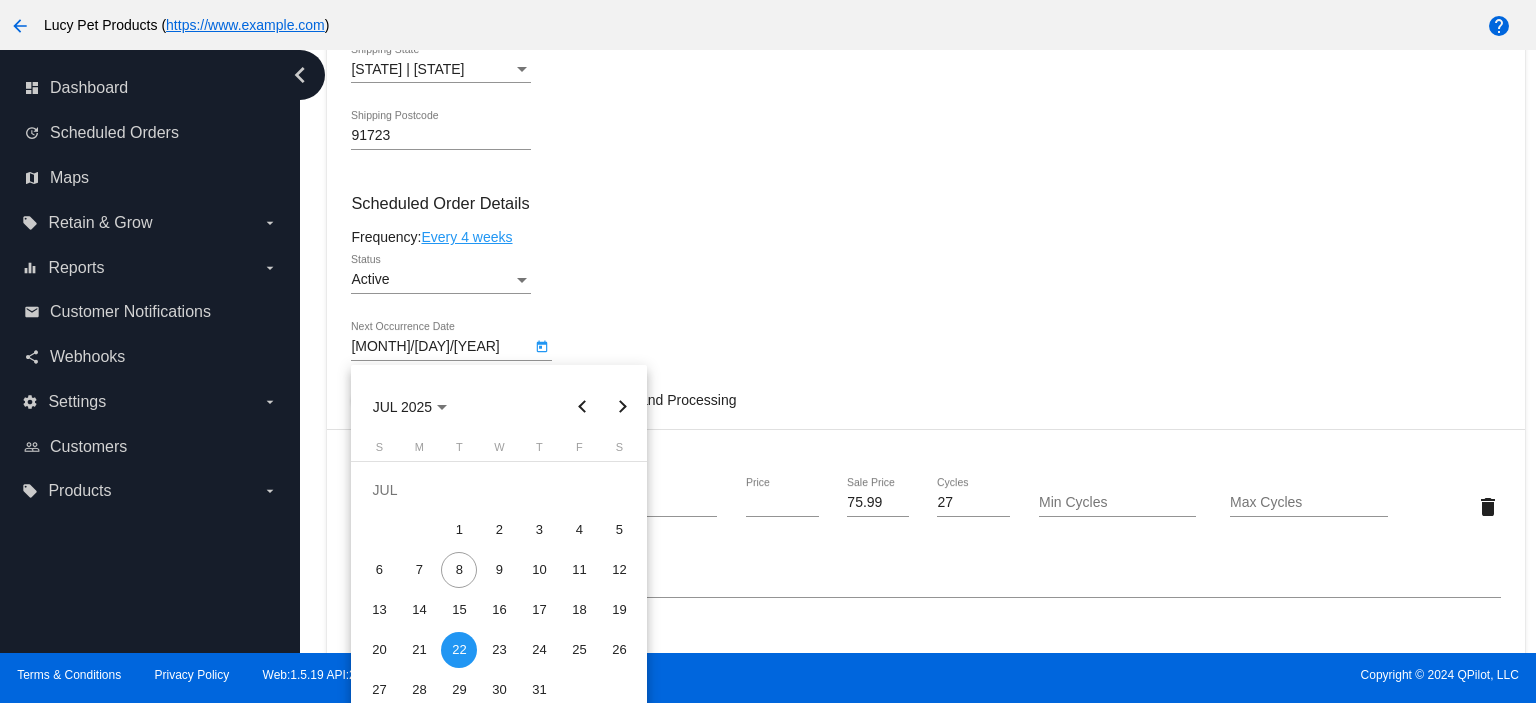click on "arrow_back
[BRAND] ( [URL] )
help
chevron_left
dashboard
Dashboard
update
Scheduled Orders
map
Maps
local_offer
Retain & Grow
arrow_drop_down
equalizer
Reports
arrow_drop_down" at bounding box center [768, 351] 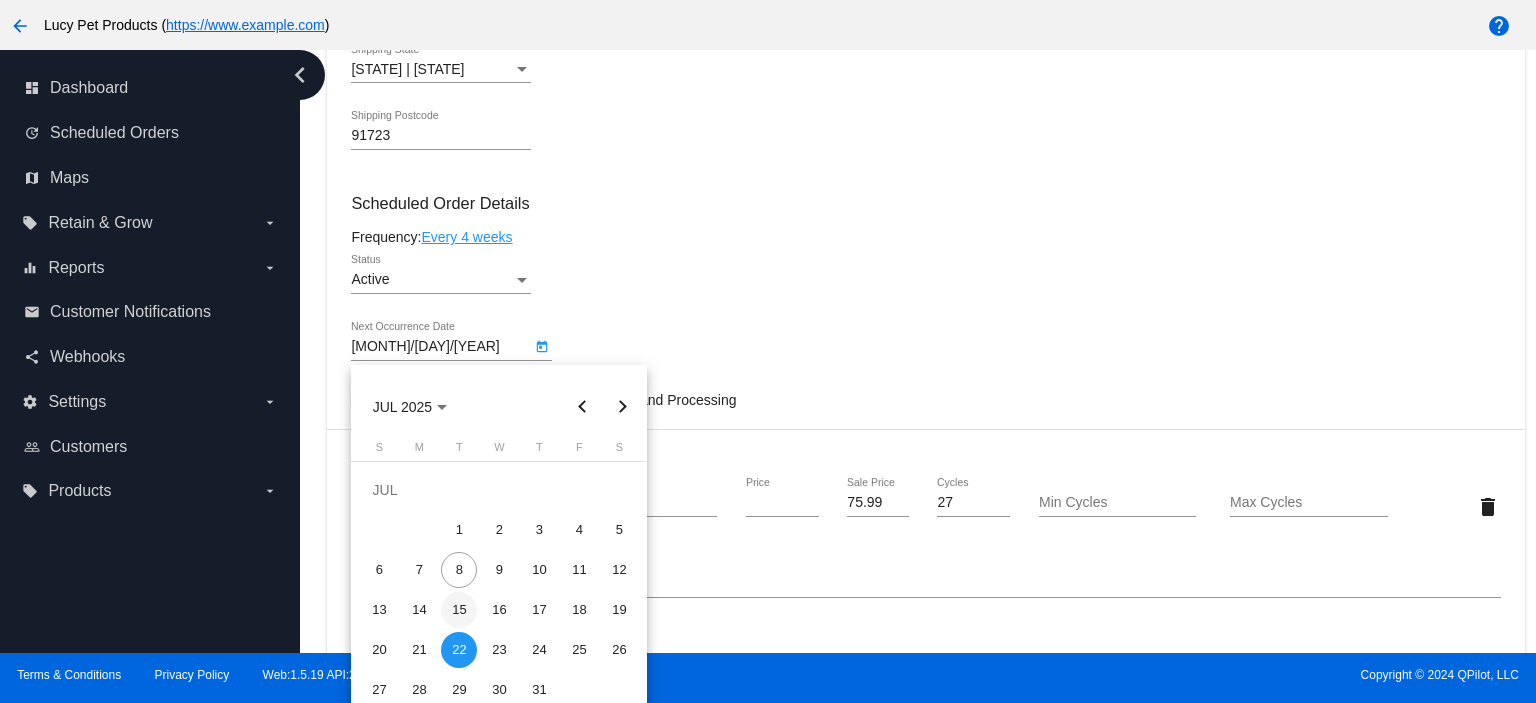 click on "15" at bounding box center (459, 610) 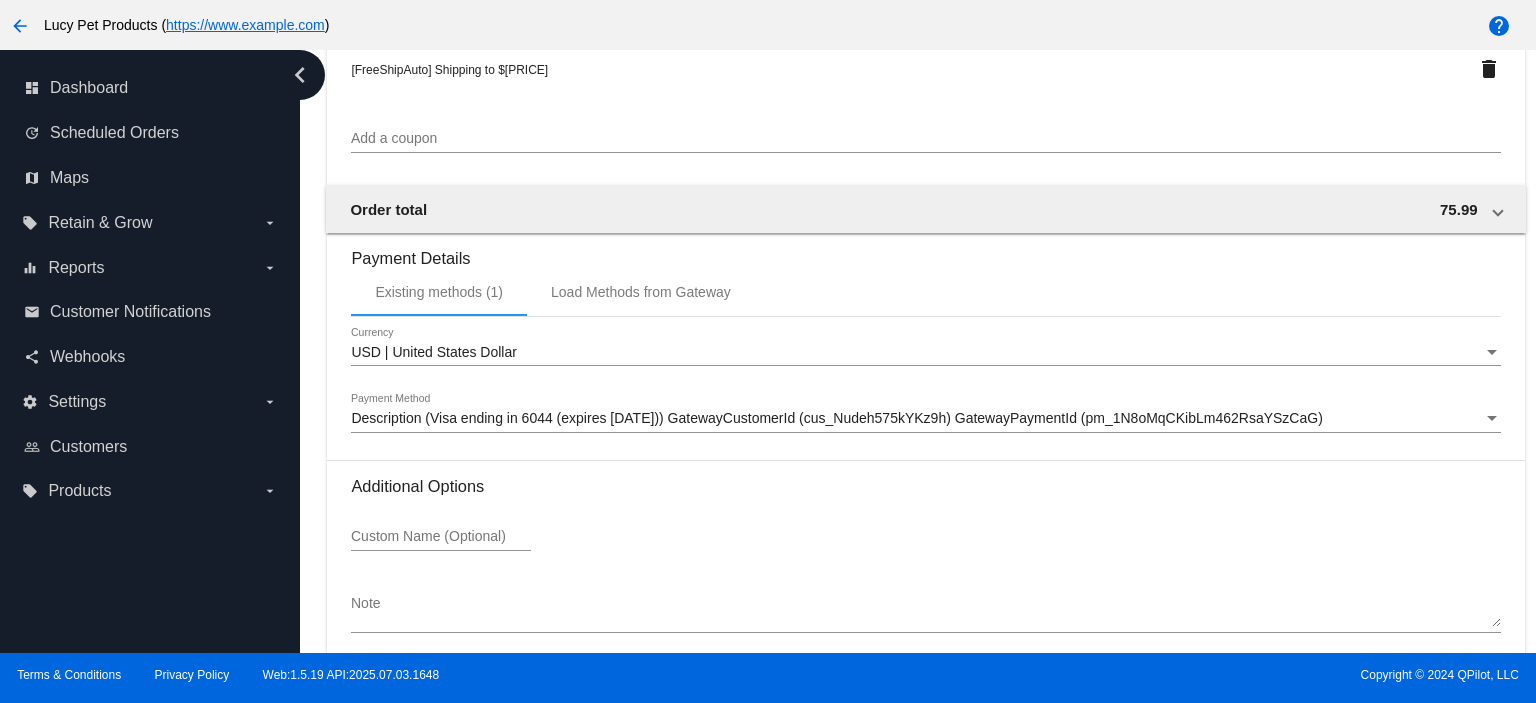 scroll, scrollTop: 1948, scrollLeft: 0, axis: vertical 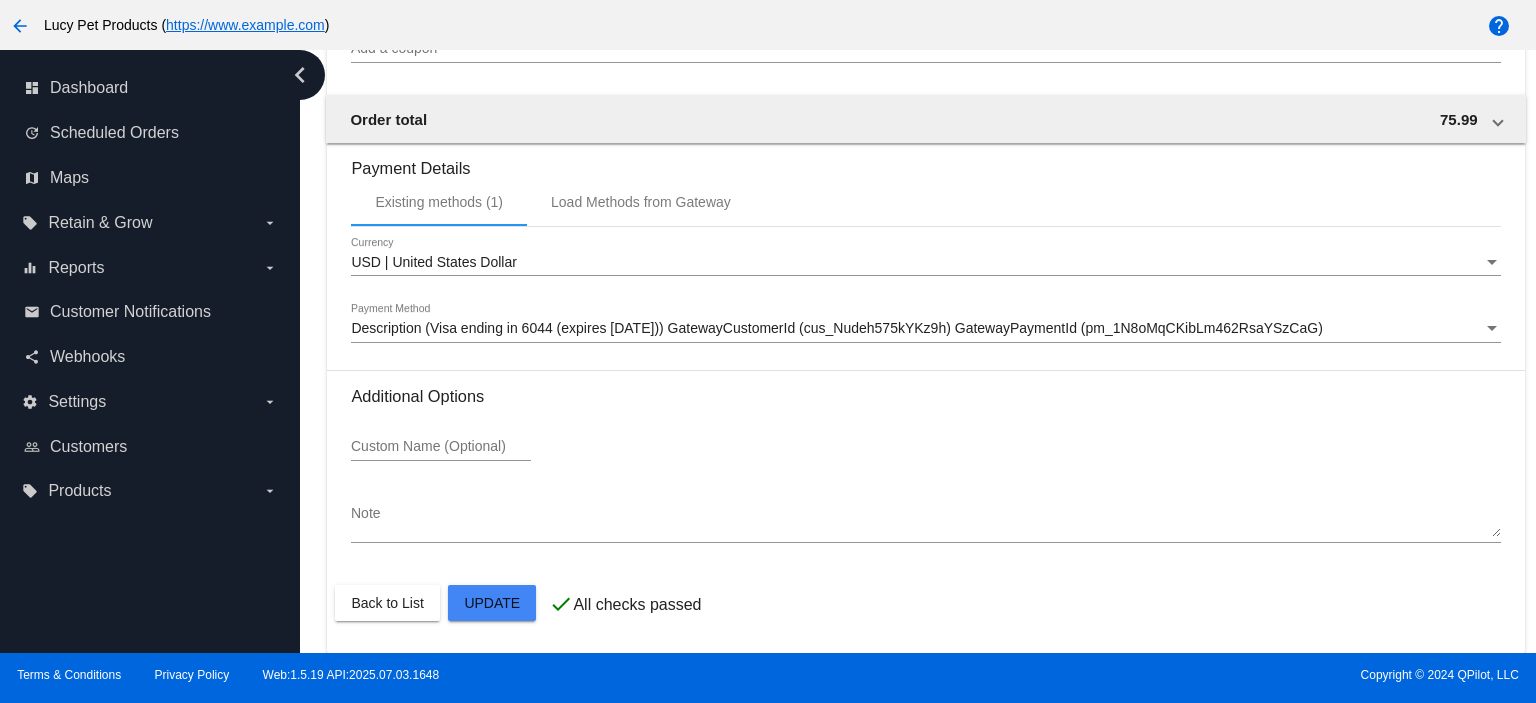 click on "Customer
2795232: [FIRST] [LAST]
[EMAIL]
Customer Shipping
Enter Shipping Address Select A Saved Address (0)
[FIRST]
Shipping First Name
[LAST]
Shipping Last Name
US | USA
Shipping Country
[NUMBER] [STREET]
Shipping Street 1
Shipping Street 2
[CITY]
Shipping City
CA | [STATE]
Shipping State
[POSTAL_CODE]
Shipping Postcode
Scheduled Order Details
Frequency:
Every 4 weeks
Active
Status
1 27" at bounding box center (925, -382) 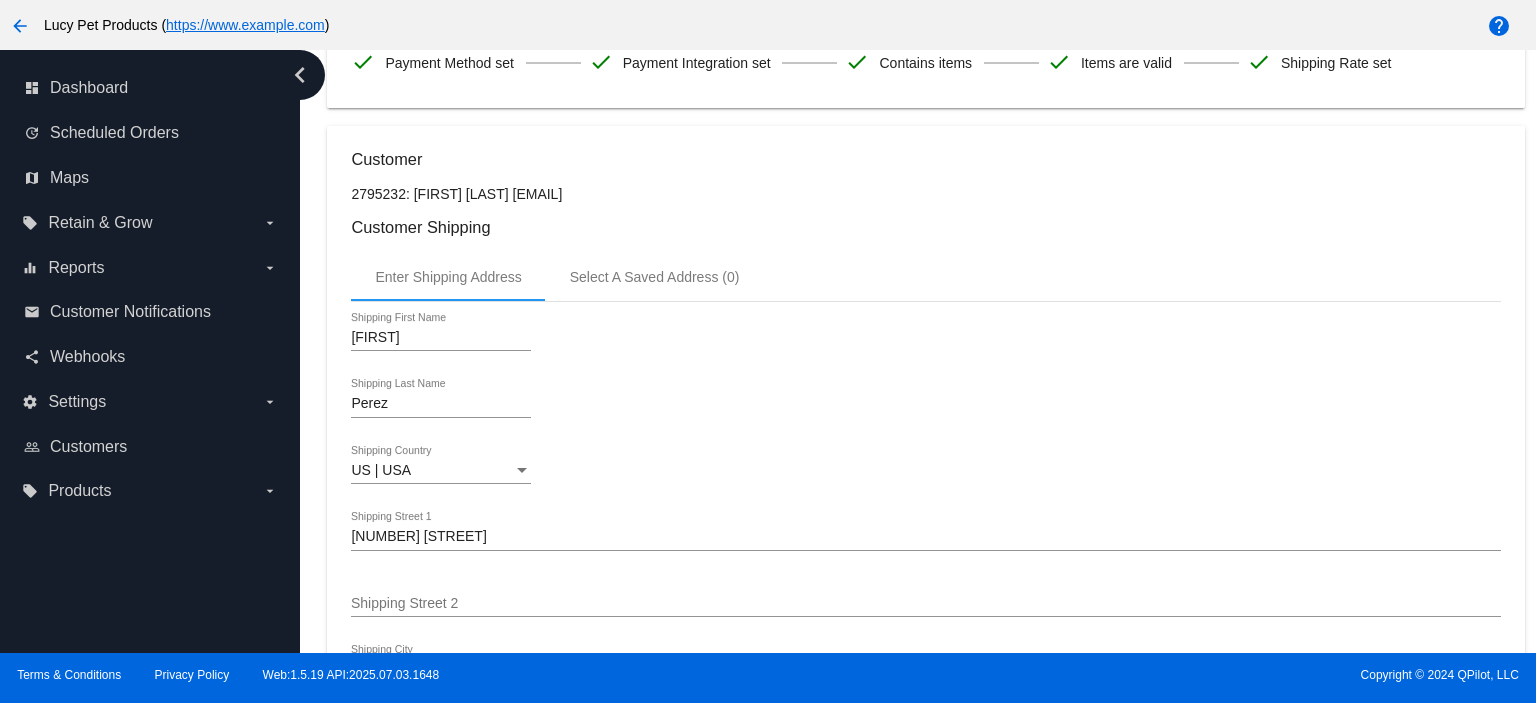 scroll, scrollTop: 0, scrollLeft: 0, axis: both 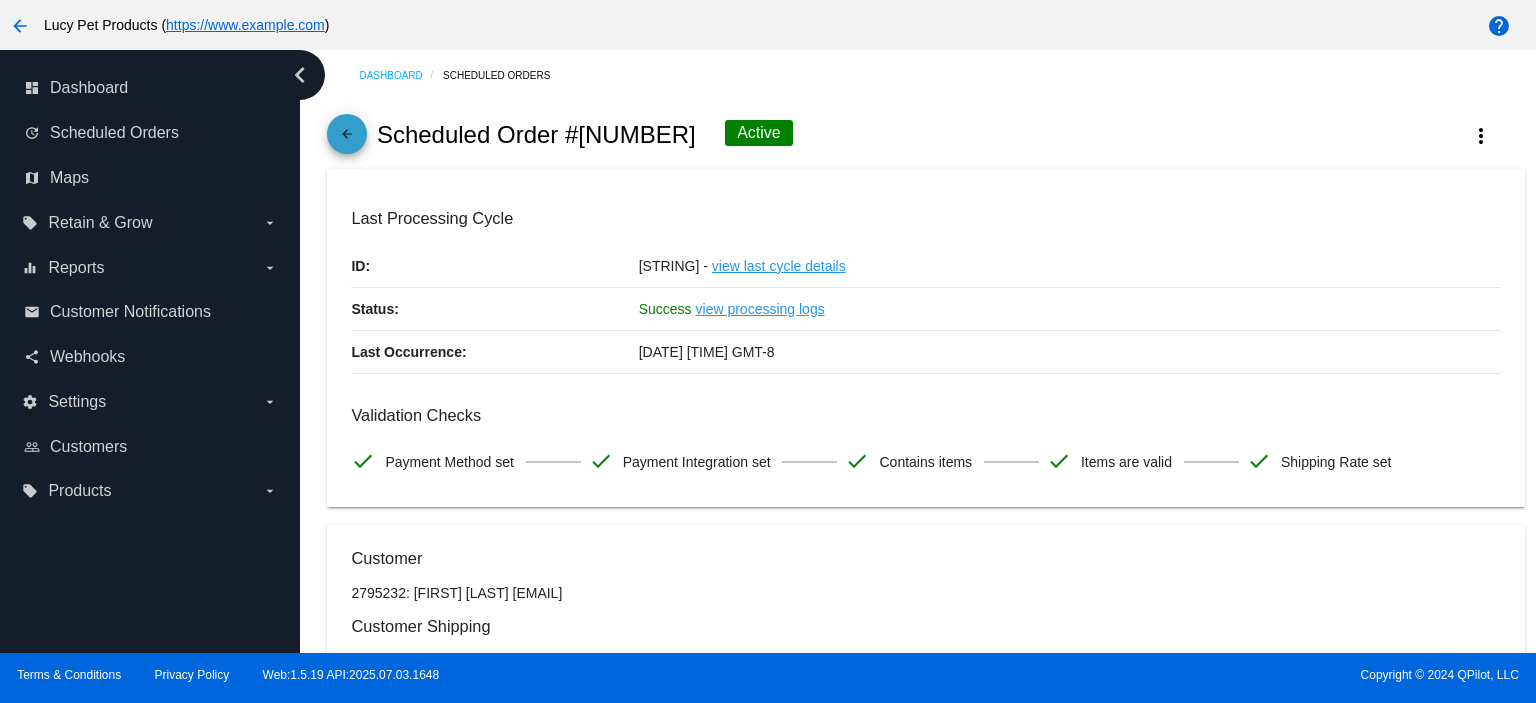 click on "arrow_back" at bounding box center (347, 139) 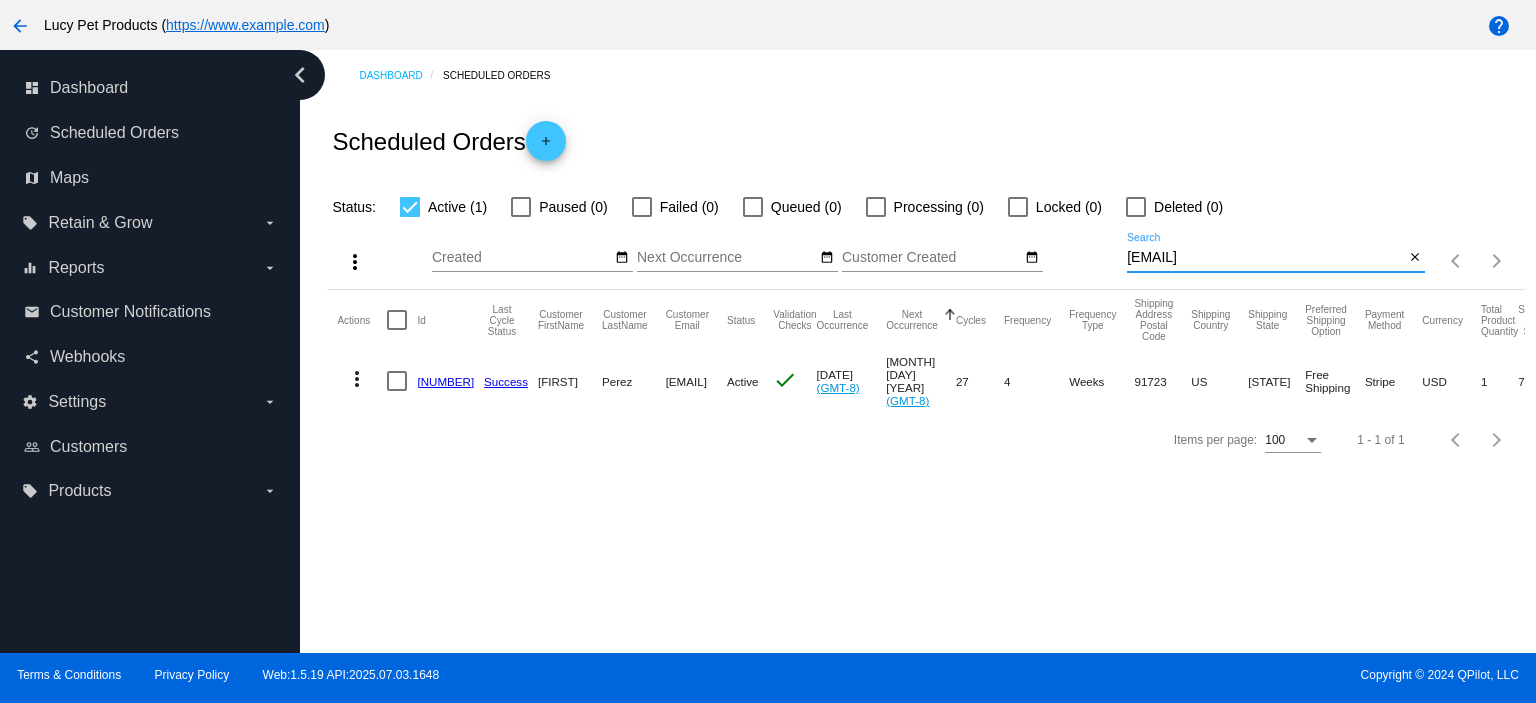 drag, startPoint x: 1253, startPoint y: 259, endPoint x: 1119, endPoint y: 263, distance: 134.0597 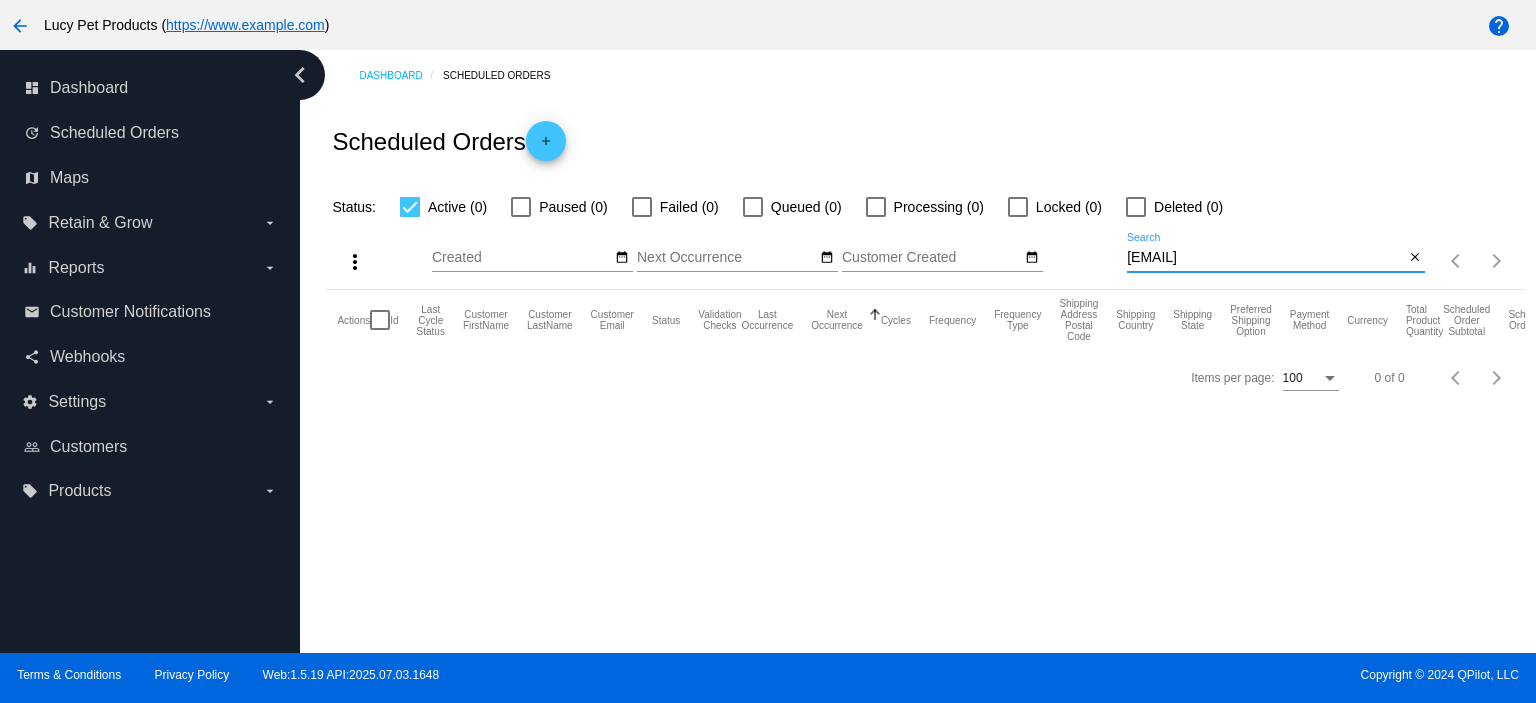 type on "[EMAIL]" 